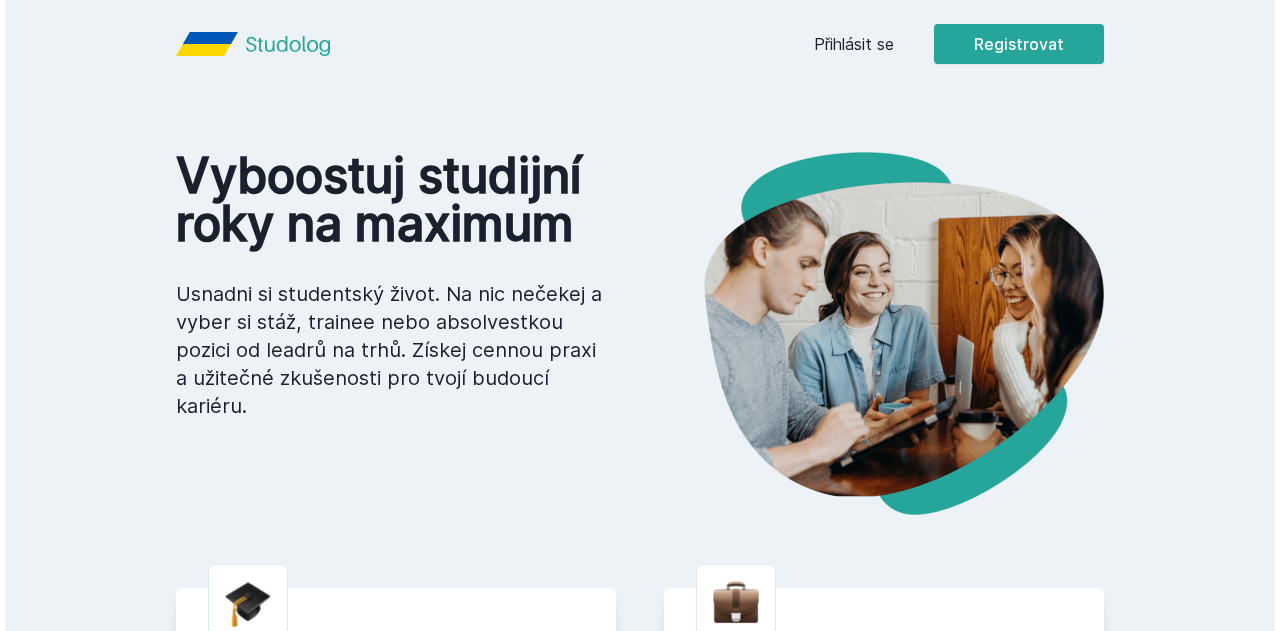 scroll, scrollTop: 0, scrollLeft: 0, axis: both 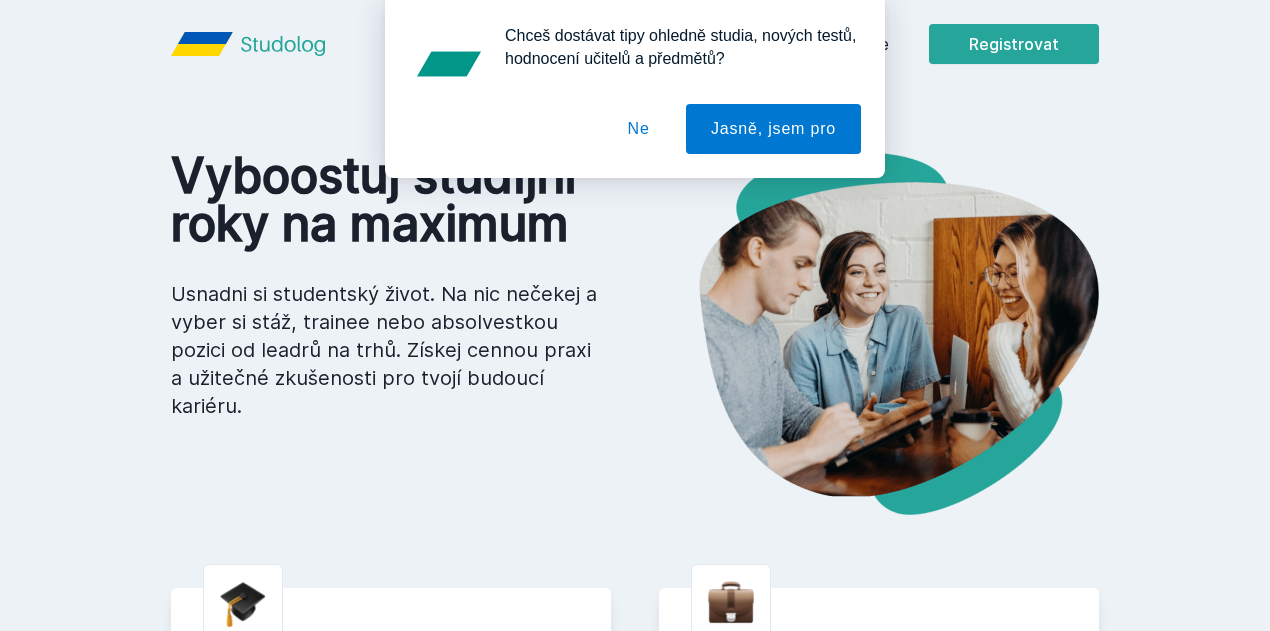 click on "Chceš dostávat tipy ohledně studia, nových testů, hodnocení učitelů a předmětů? Jasně, jsem pro Ne" at bounding box center (635, 89) 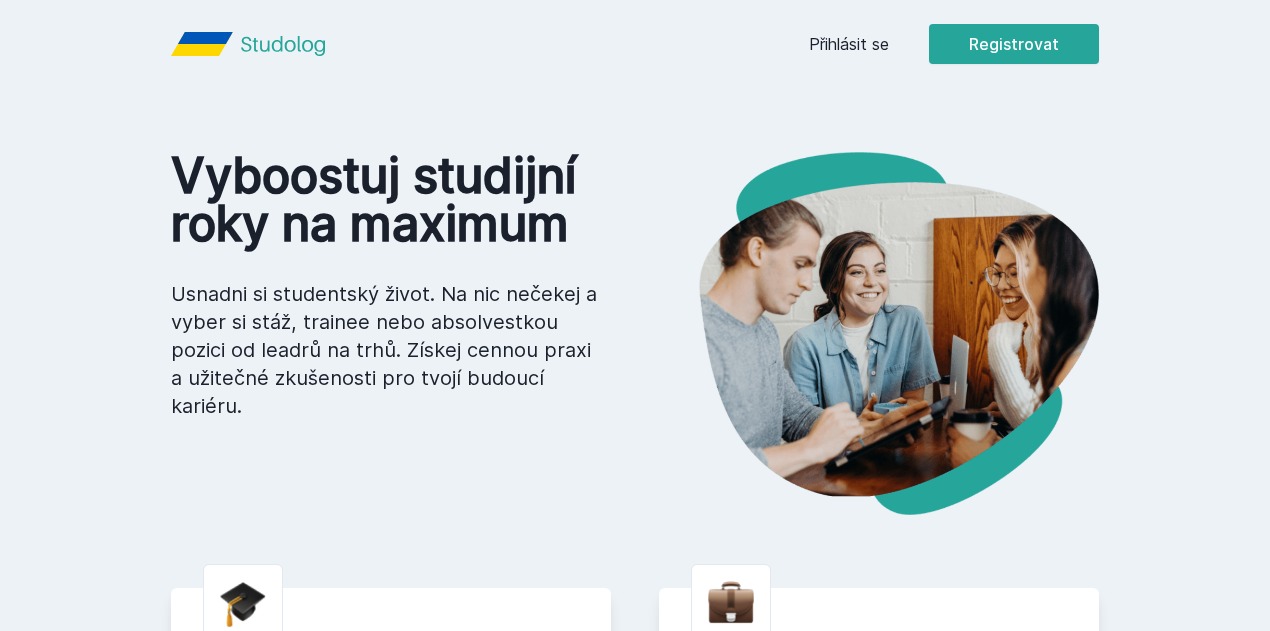 click on "Přihlásit se" at bounding box center (849, 44) 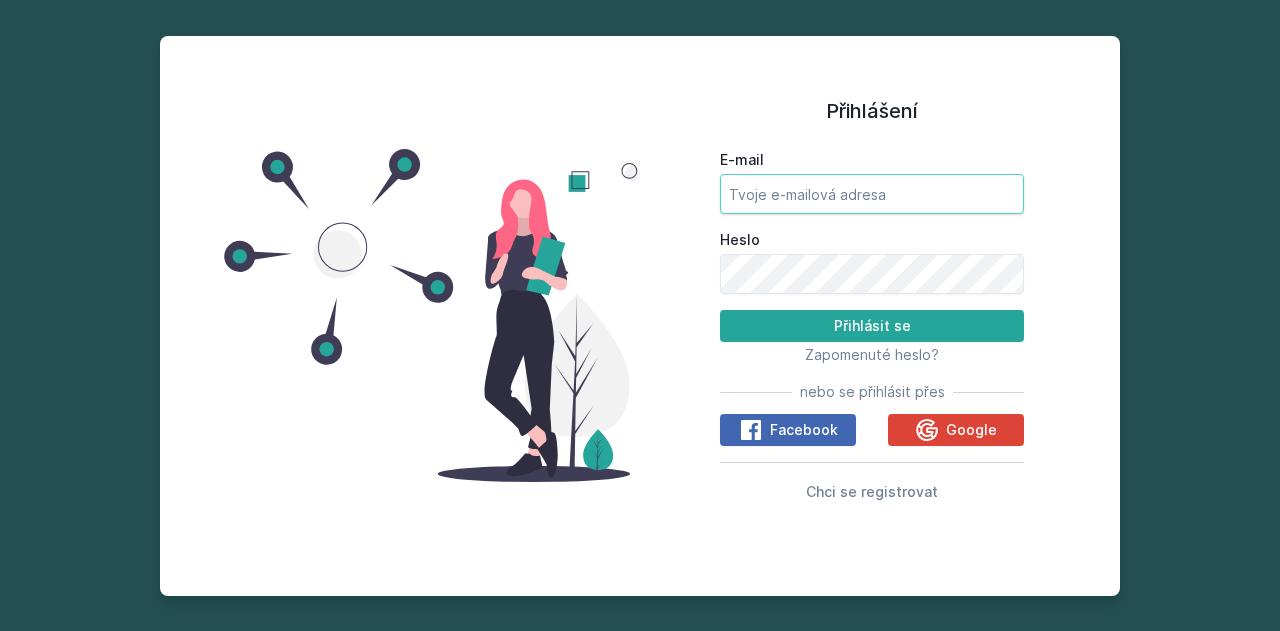 click on "E-mail" at bounding box center [872, 194] 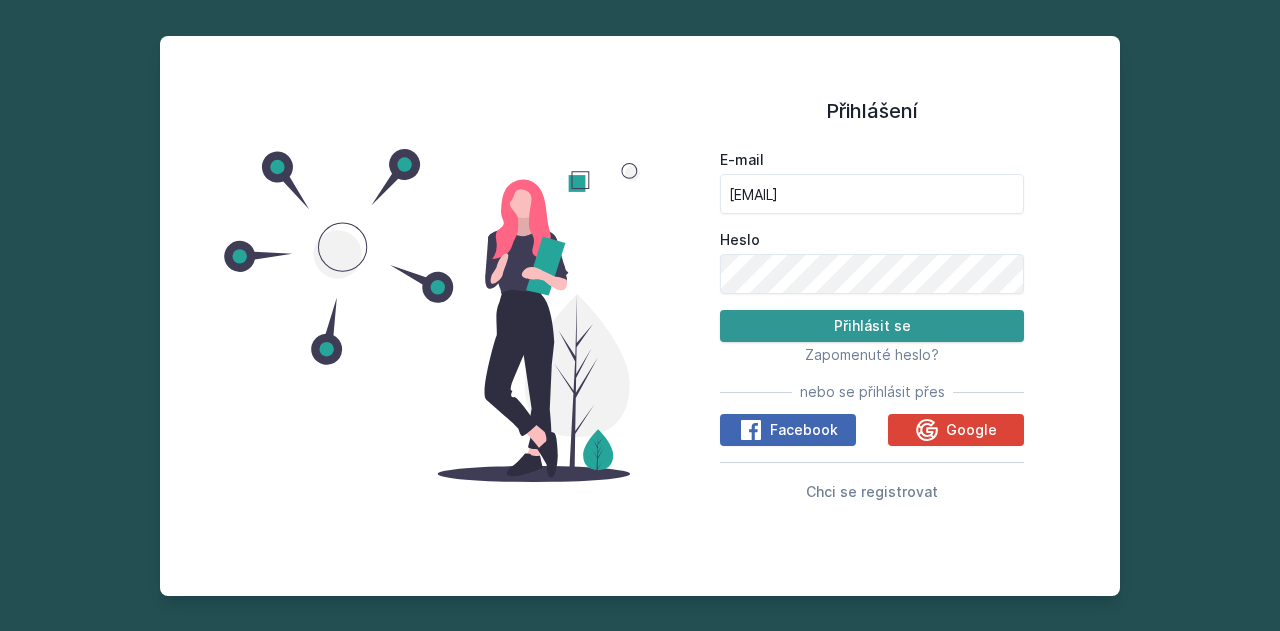click on "Přihlásit se" at bounding box center (872, 326) 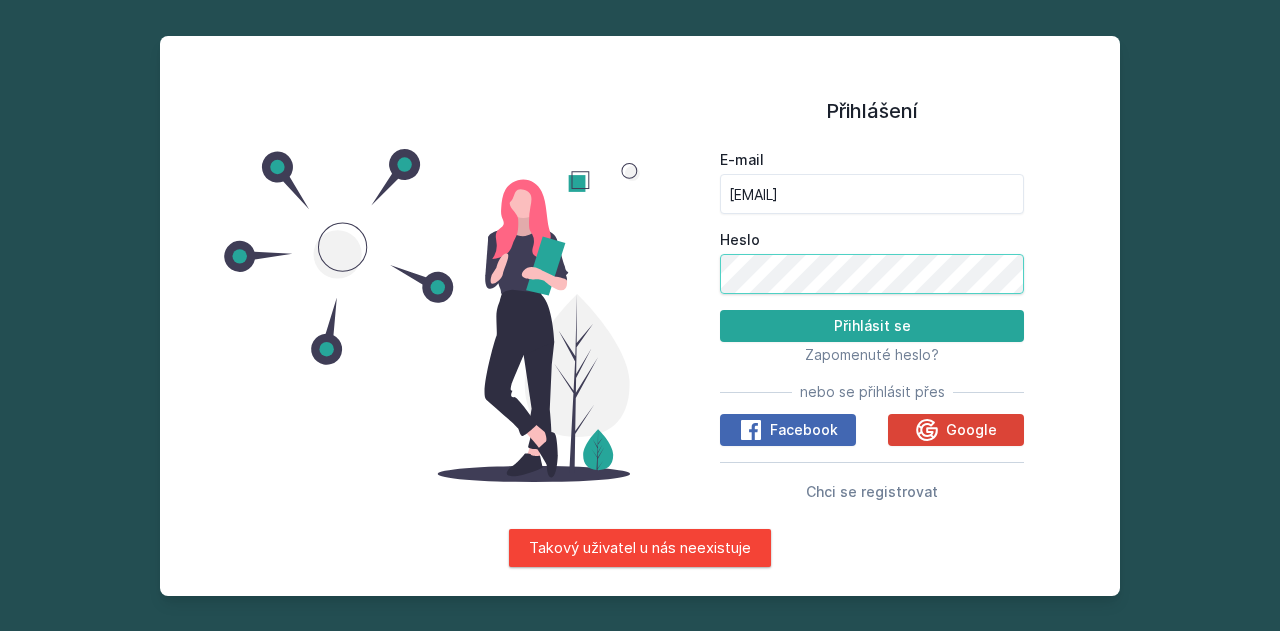 click on "Přihlášení
E-mail
[EMAIL]
Heslo
Přihlásit se
Zapomenuté heslo?
nebo se přihlásit přes
Facebook
Google
Chci se registrovat" at bounding box center (640, 316) 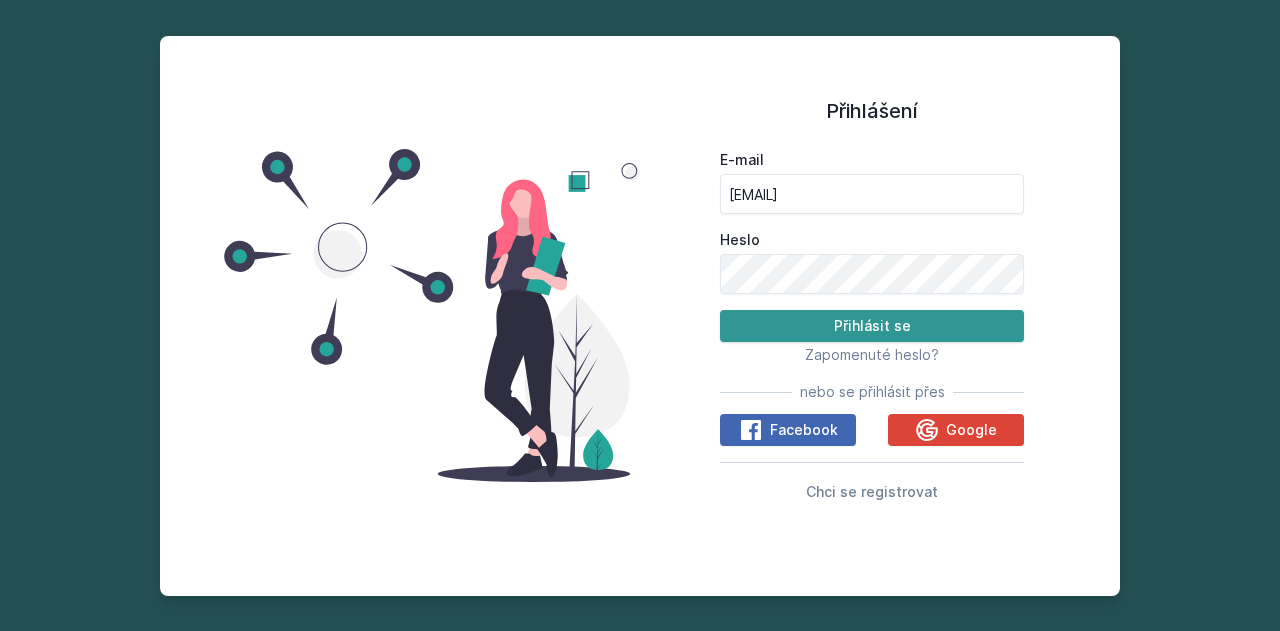 click on "Přihlásit se" at bounding box center (872, 326) 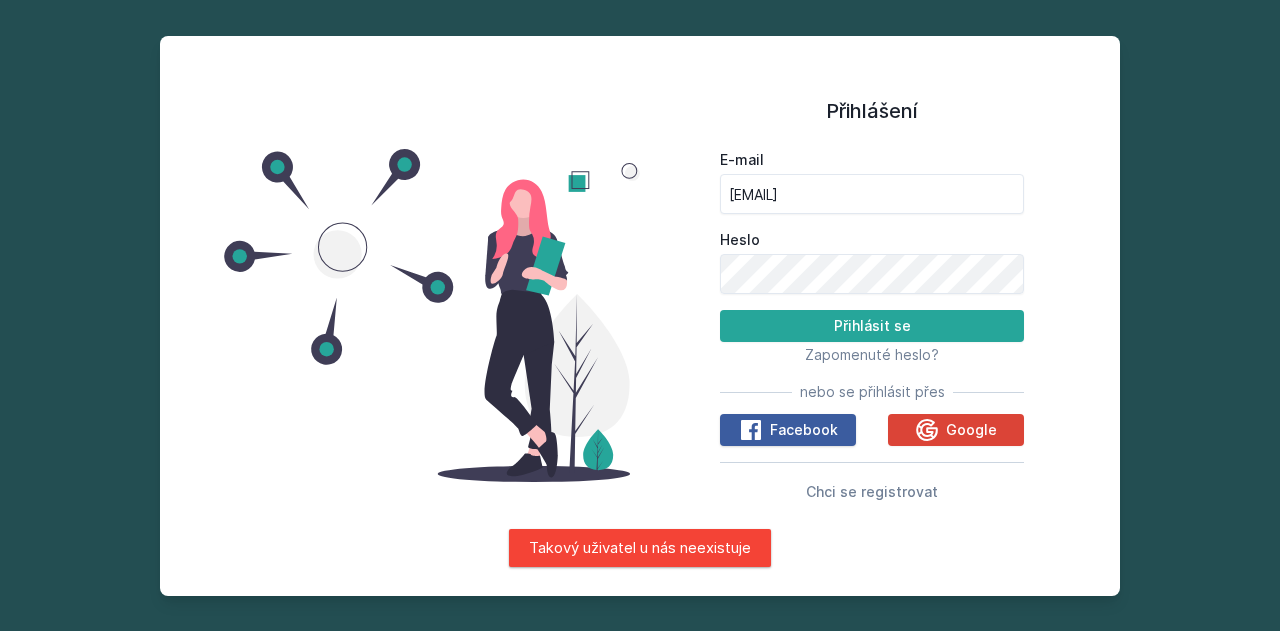 click on "Facebook" at bounding box center [804, 430] 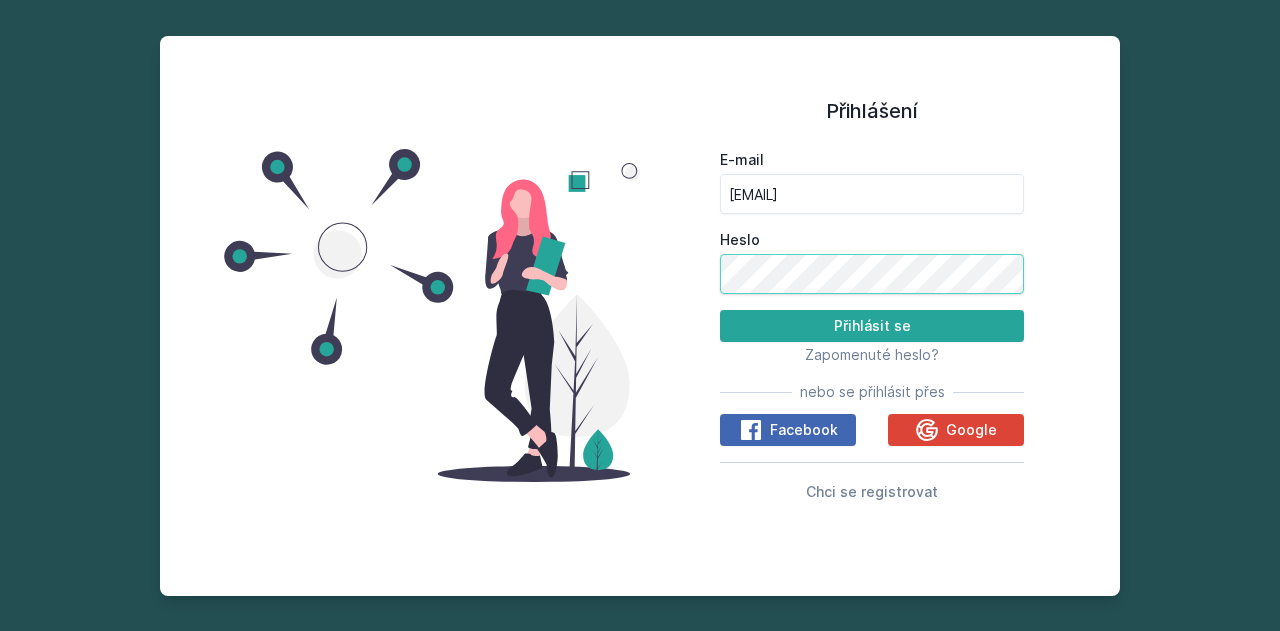 click on "Přihlášení
E-mail
[EMAIL]
Heslo
Přihlásit se
Zapomenuté heslo?
nebo se přihlásit přes
Facebook
Google
Chci se registrovat" at bounding box center (640, 316) 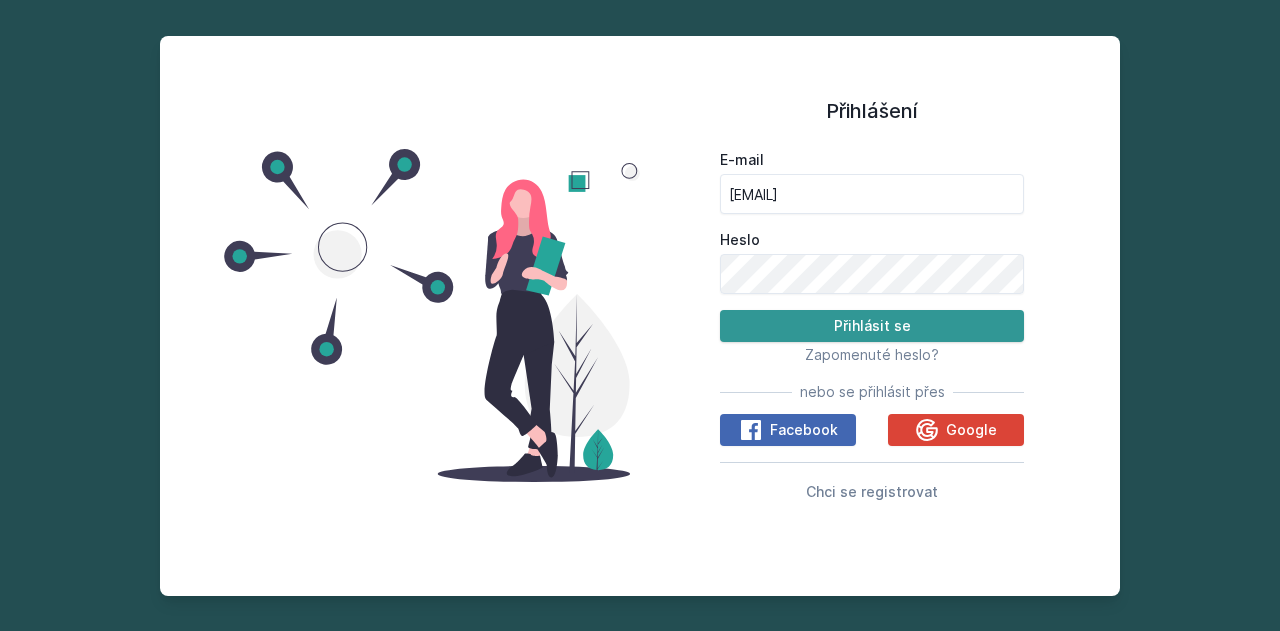 click on "Přihlásit se" at bounding box center (872, 326) 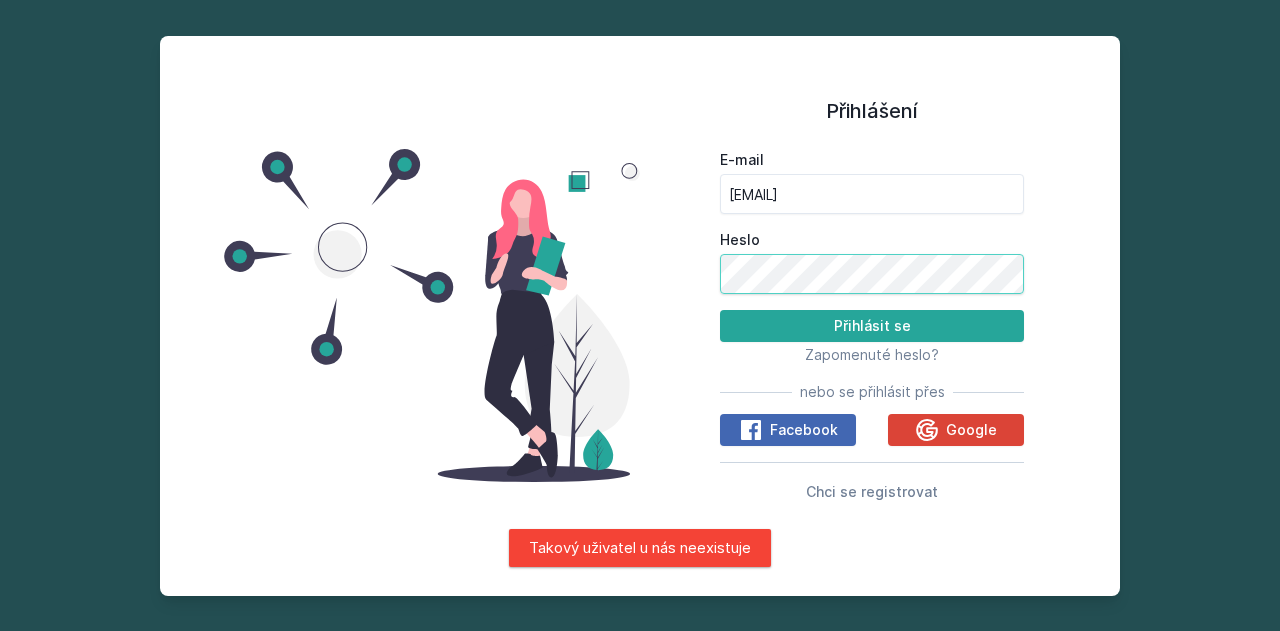 click on "Přihlášení
E-mail
[EMAIL]
Heslo
Přihlásit se
Zapomenuté heslo?
nebo se přihlásit přes
Facebook
Google
Chci se registrovat" at bounding box center (640, 316) 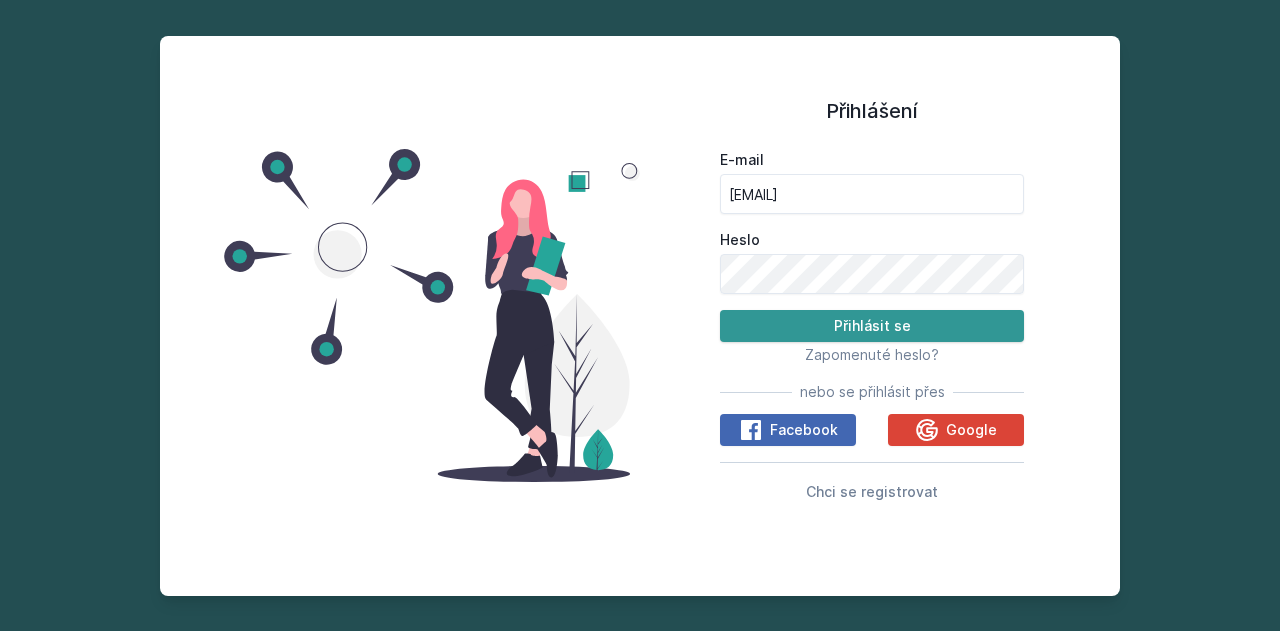 click on "Přihlásit se" at bounding box center (872, 326) 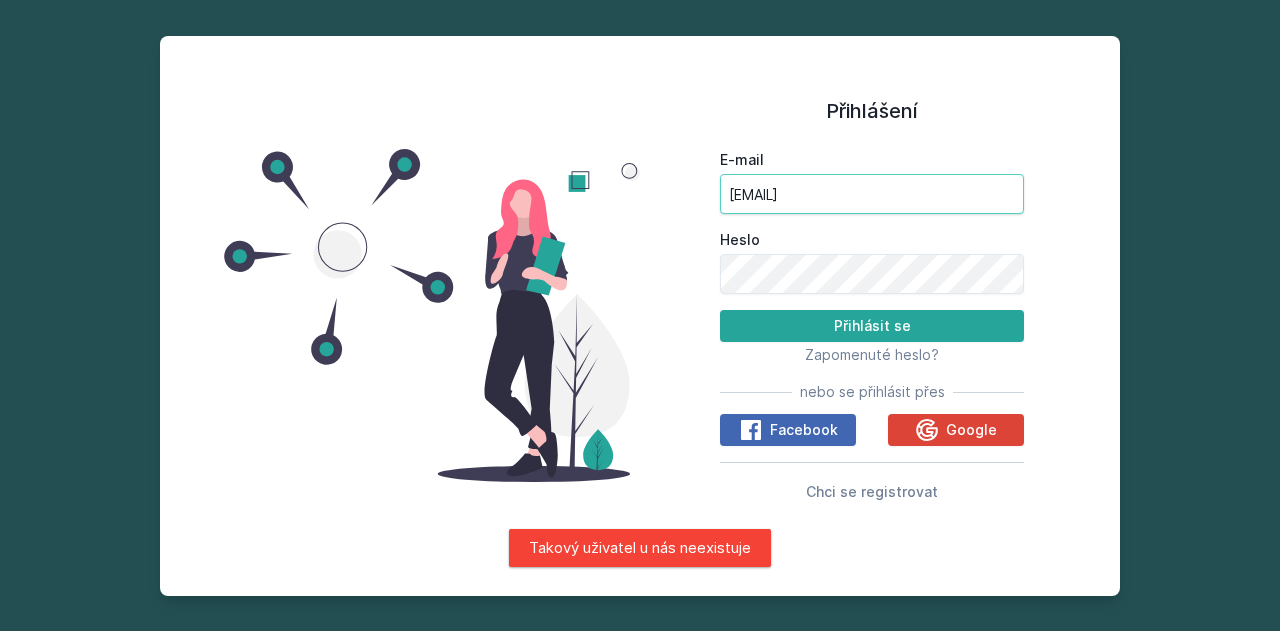 drag, startPoint x: 842, startPoint y: 204, endPoint x: 634, endPoint y: 207, distance: 208.02164 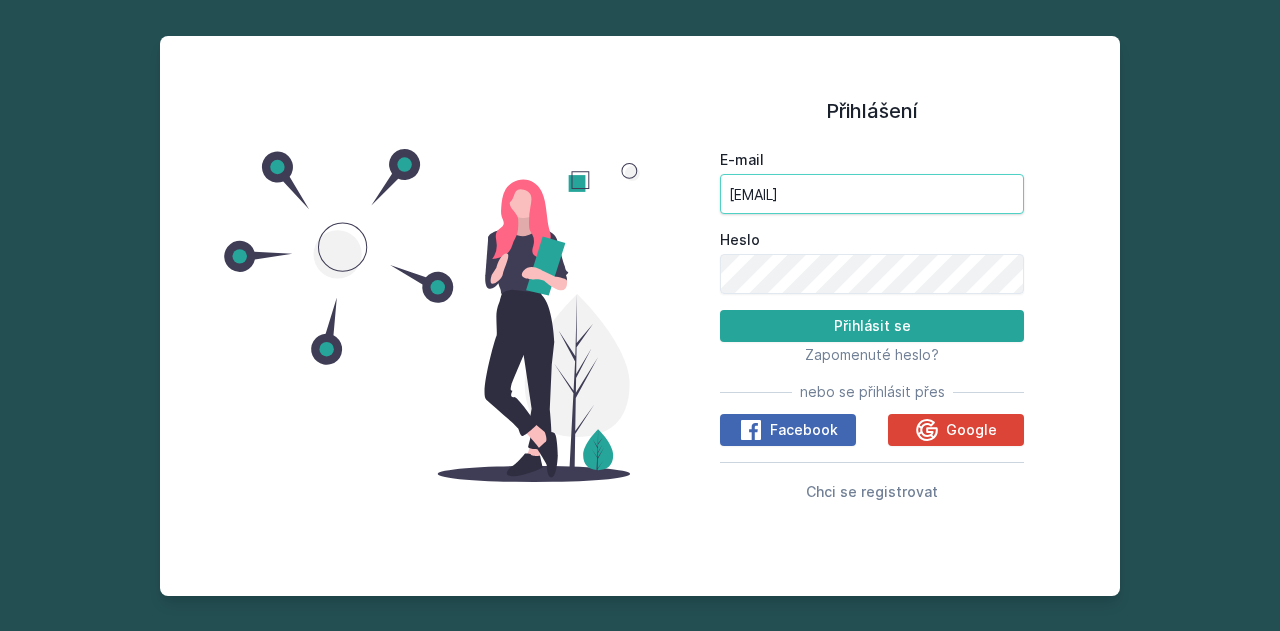 type on "[EMAIL]" 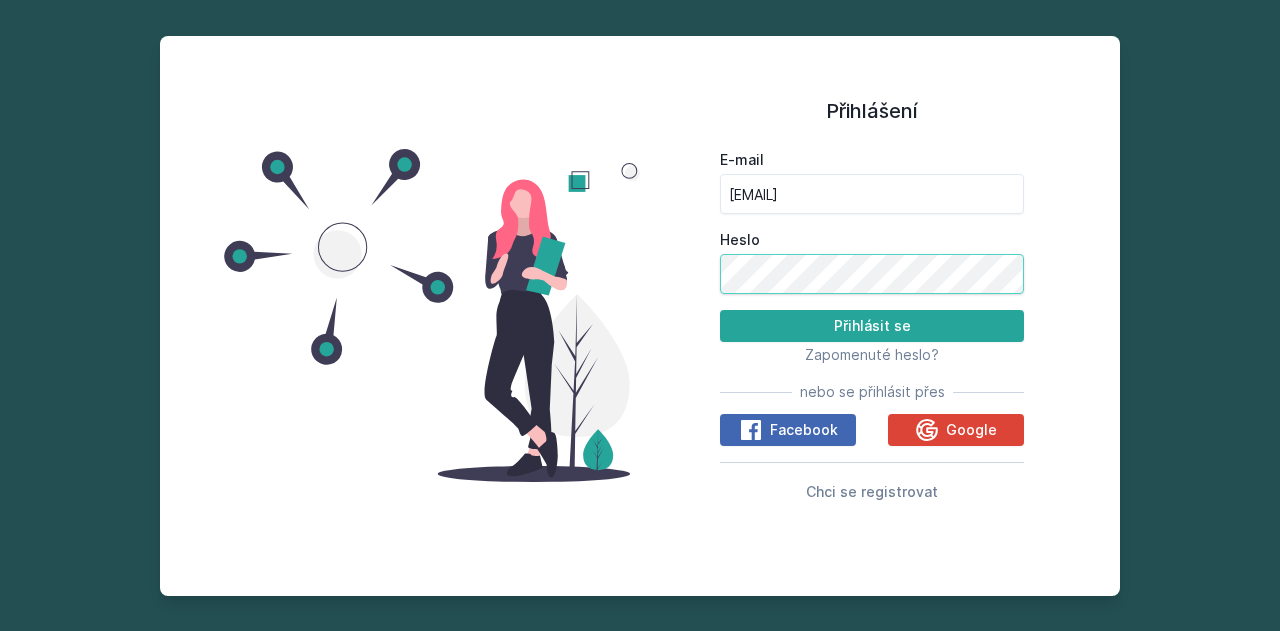 click on "Přihlášení
E-mail
[FIRST]@[DOMAIN].cz
Heslo
Přihlásit se
Zapomenuté heslo?
nebo se přihlásit přes
Facebook
Google
Chci se registrovat" at bounding box center (872, 316) 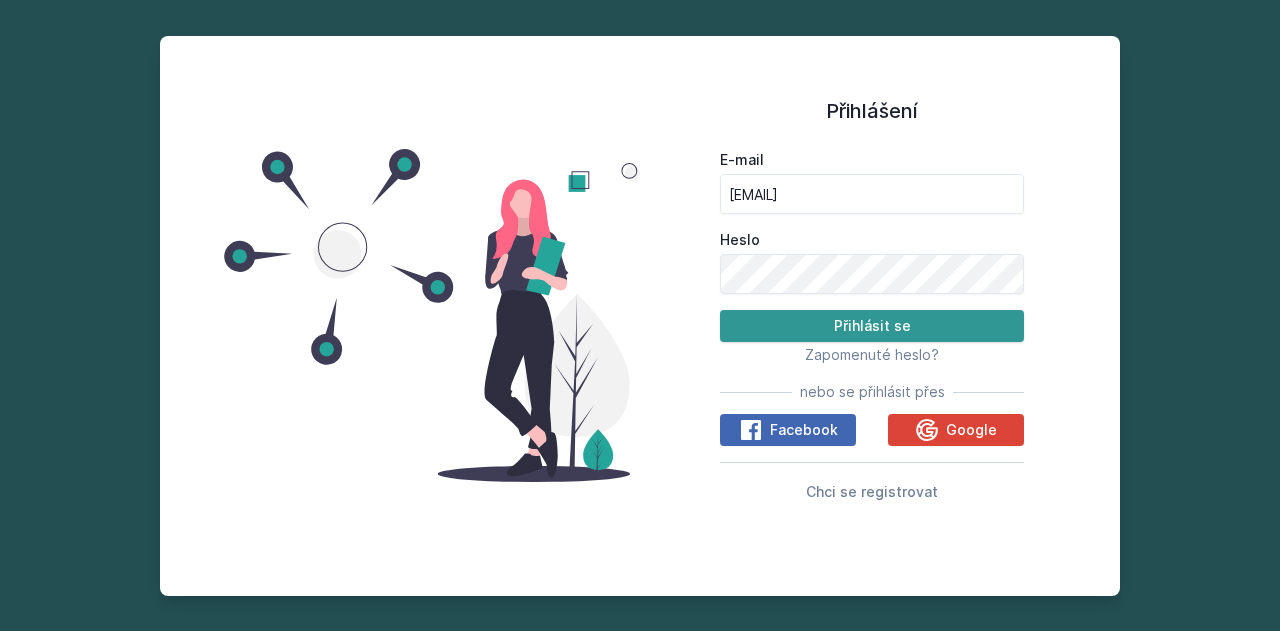 click on "Přihlásit se" at bounding box center (872, 326) 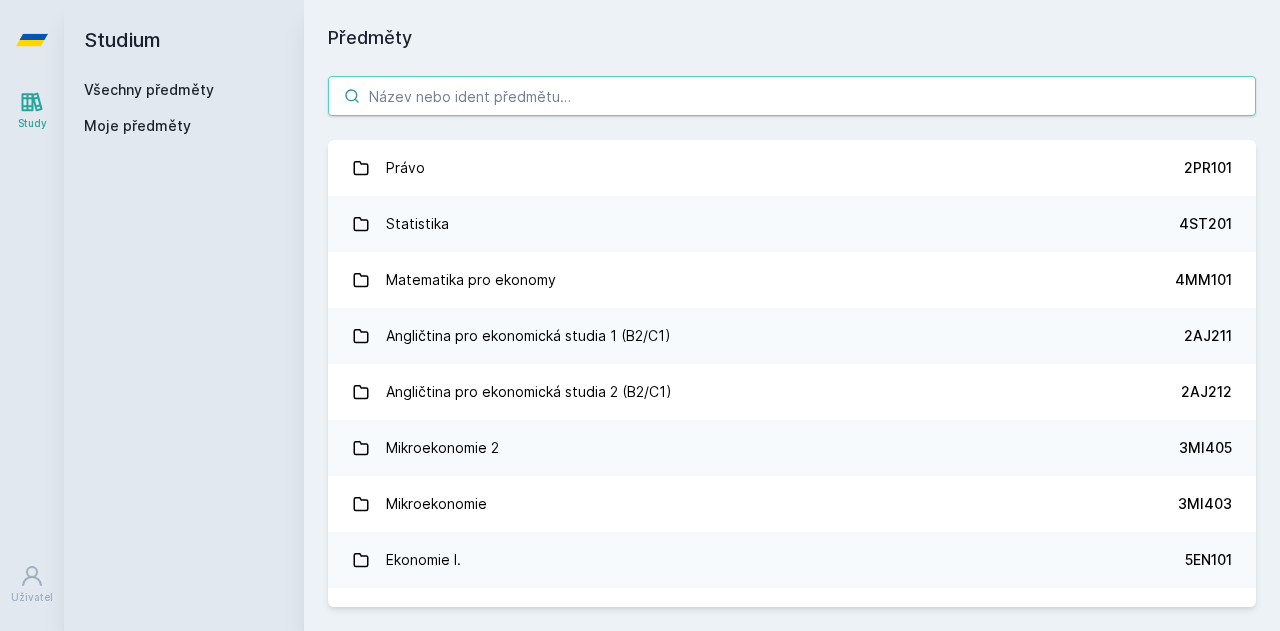 click at bounding box center [792, 96] 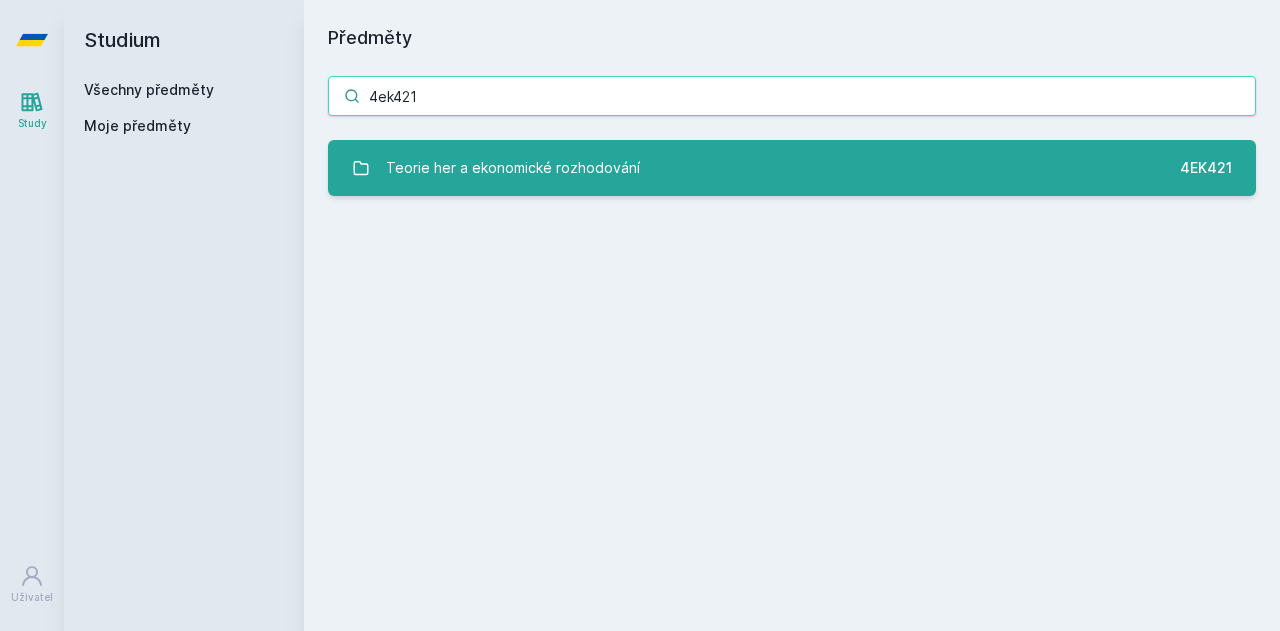 type on "4ek421" 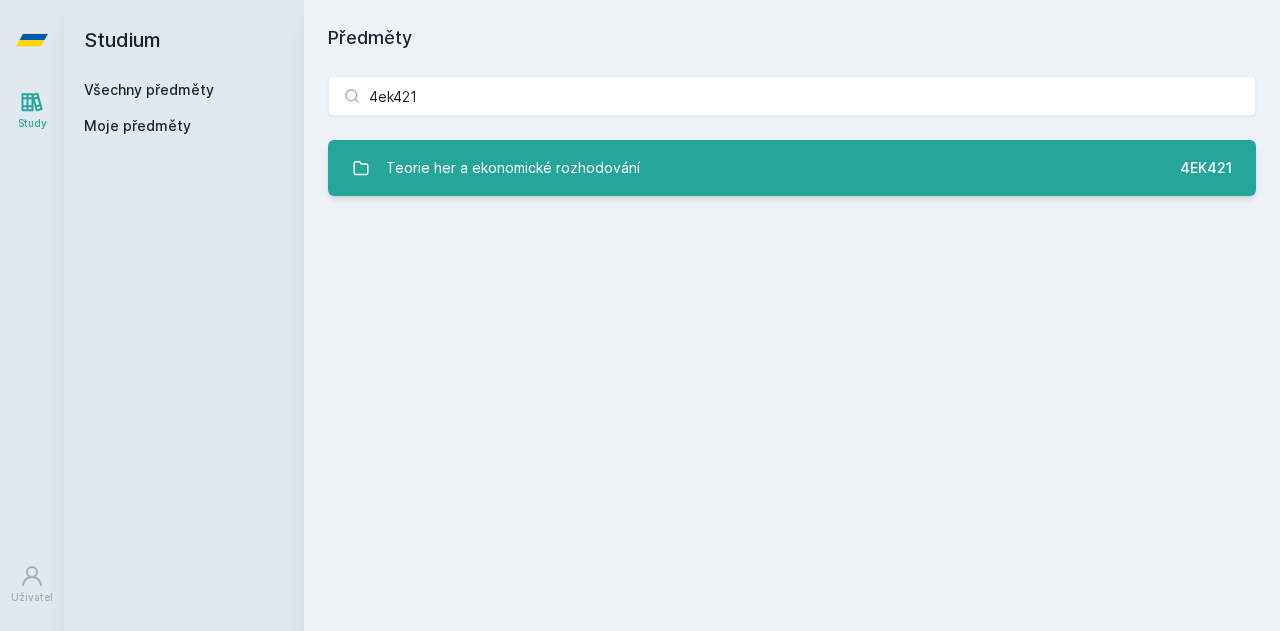 click on "Teorie her a ekonomické rozhodování   4EK421" at bounding box center [792, 168] 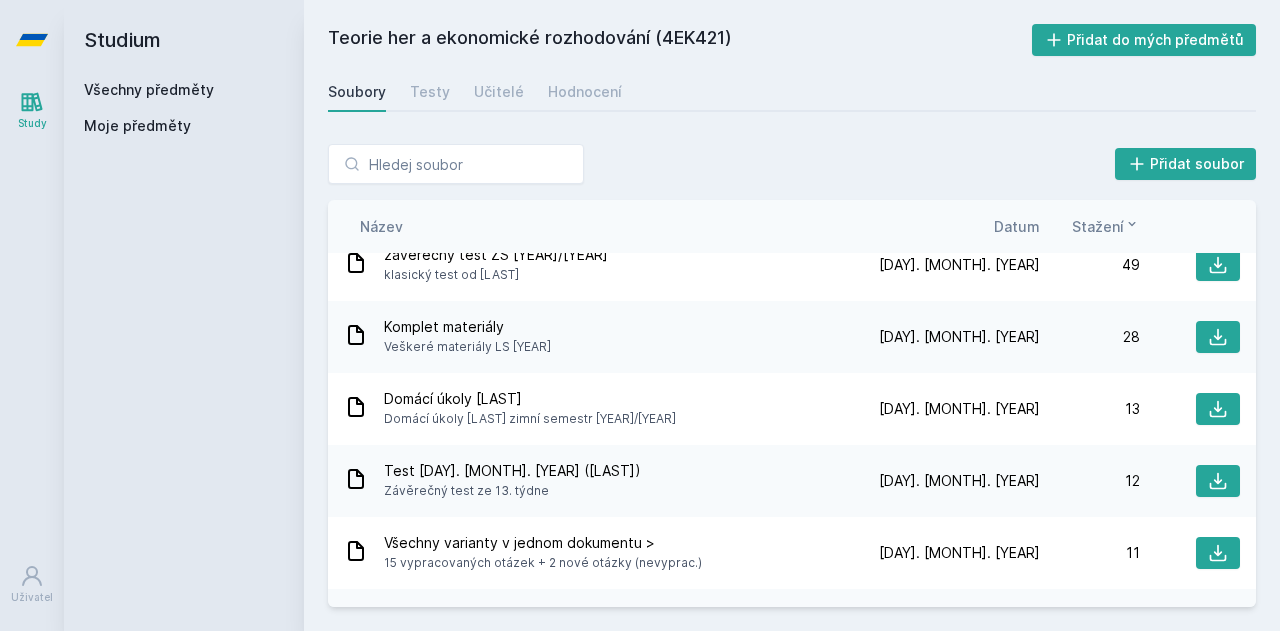 scroll, scrollTop: 0, scrollLeft: 0, axis: both 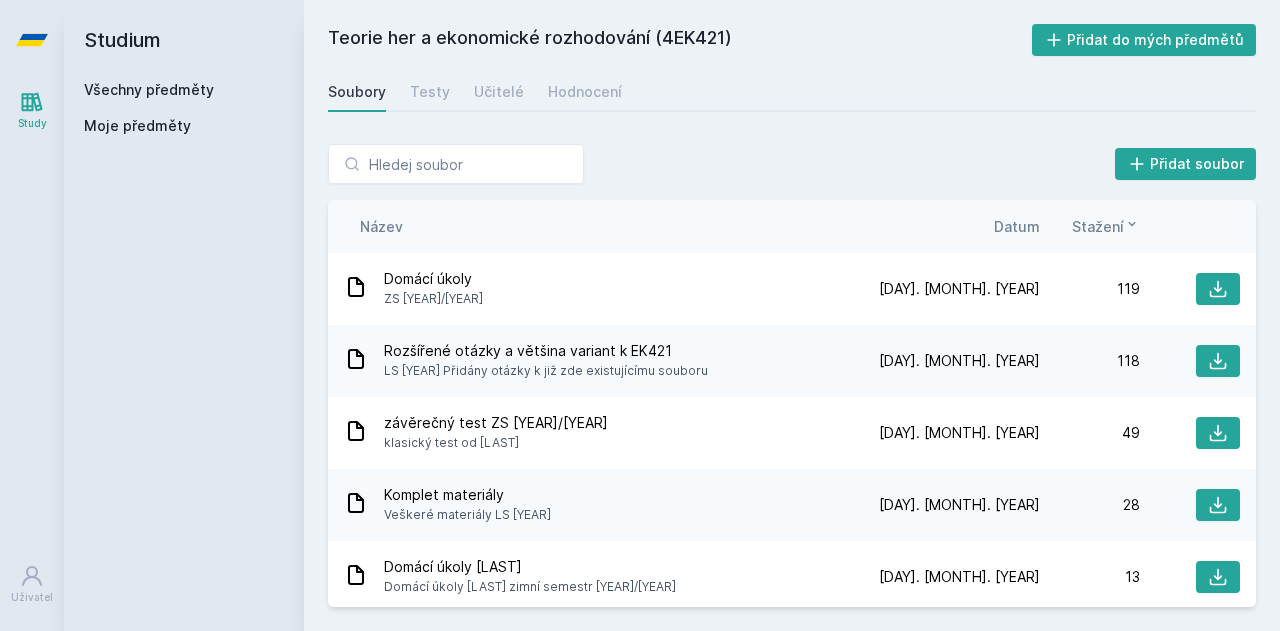 click on "Rozšířené otázky a většina variant k EK421" at bounding box center [546, 351] 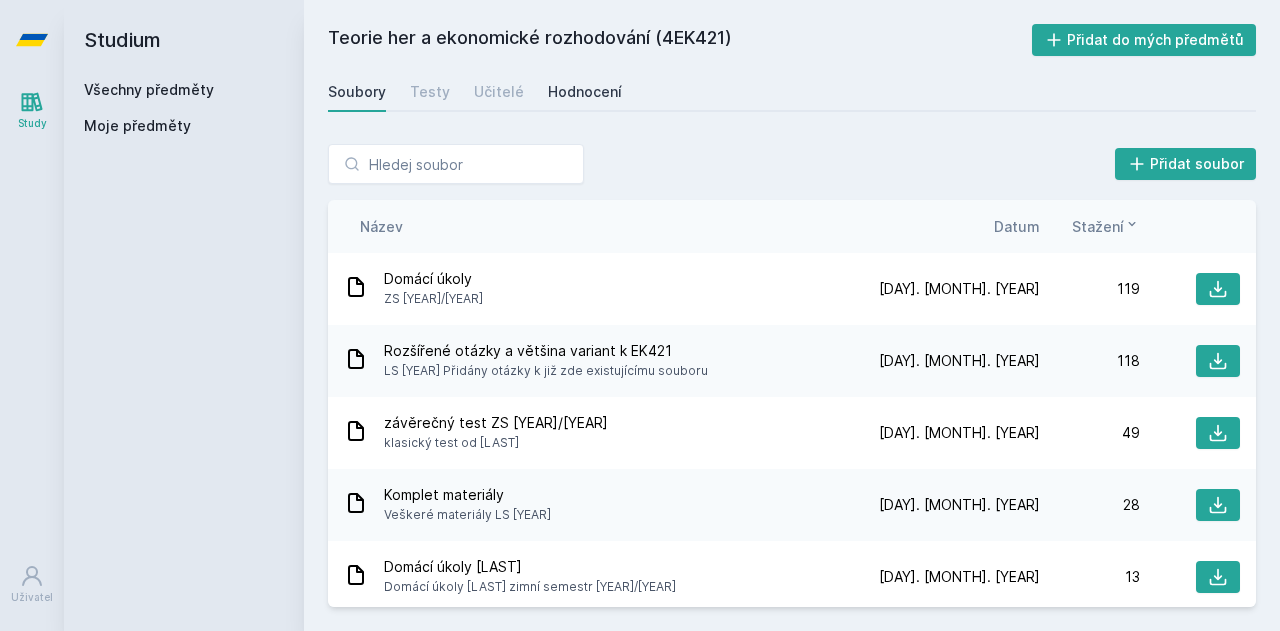 click on "Hodnocení" at bounding box center (585, 92) 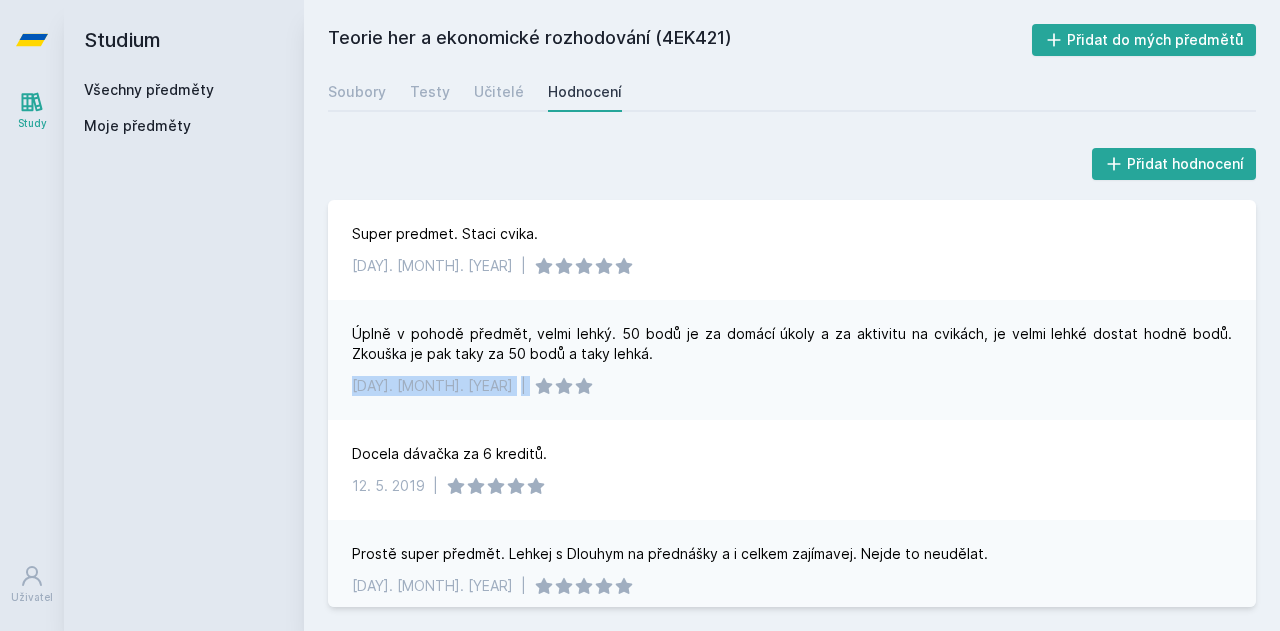 drag, startPoint x: 721, startPoint y: 367, endPoint x: 1157, endPoint y: 371, distance: 436.01834 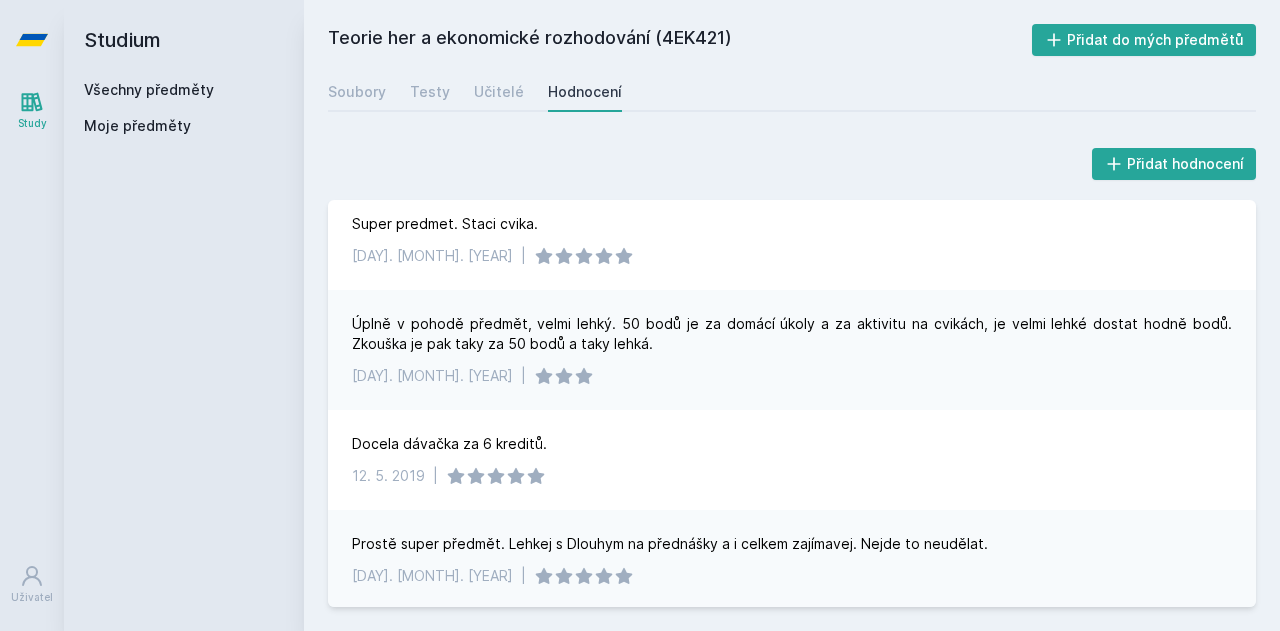 scroll, scrollTop: 0, scrollLeft: 0, axis: both 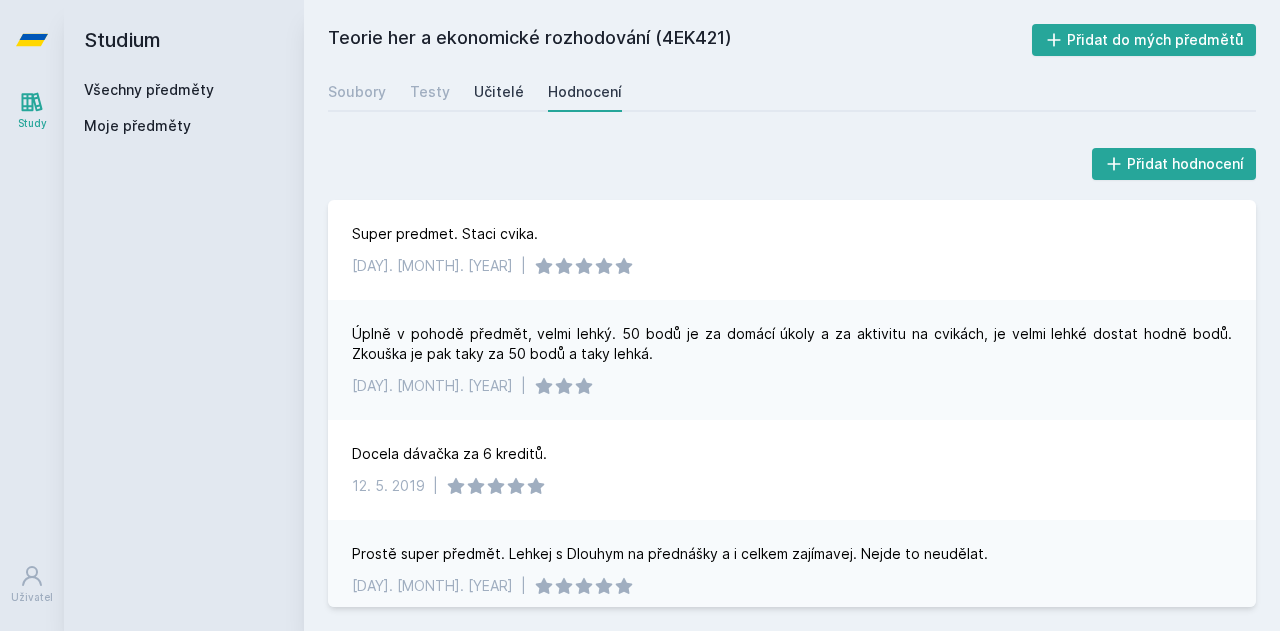 click on "Učitelé" at bounding box center [499, 92] 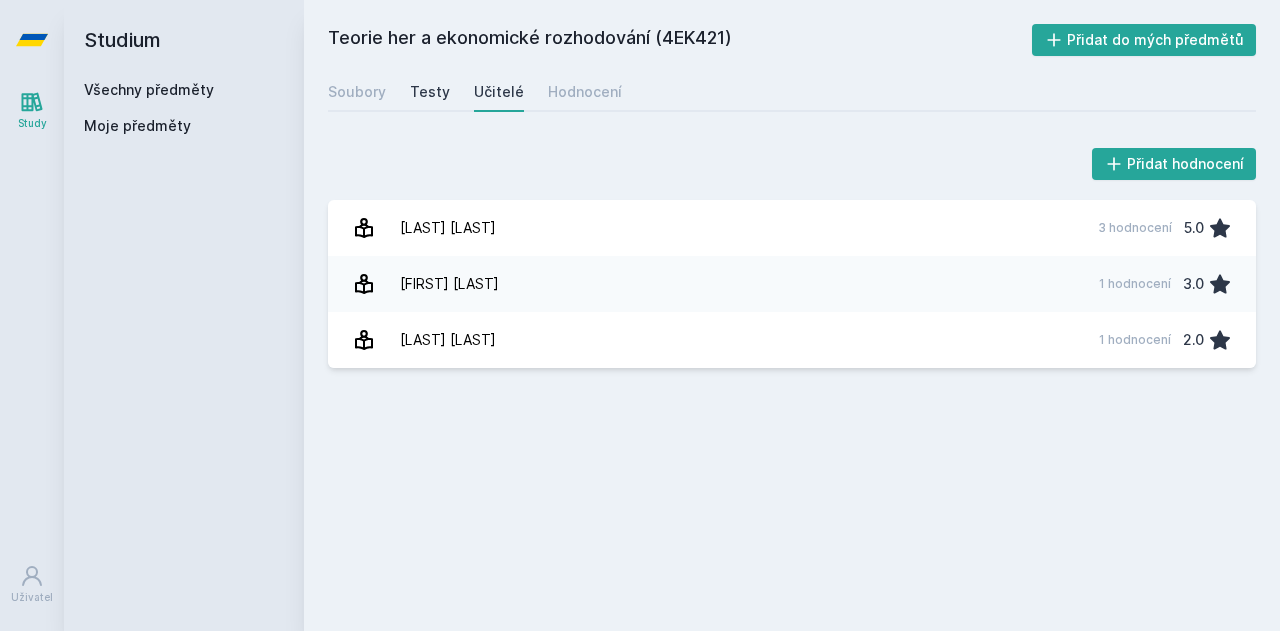 click on "Testy" at bounding box center (430, 92) 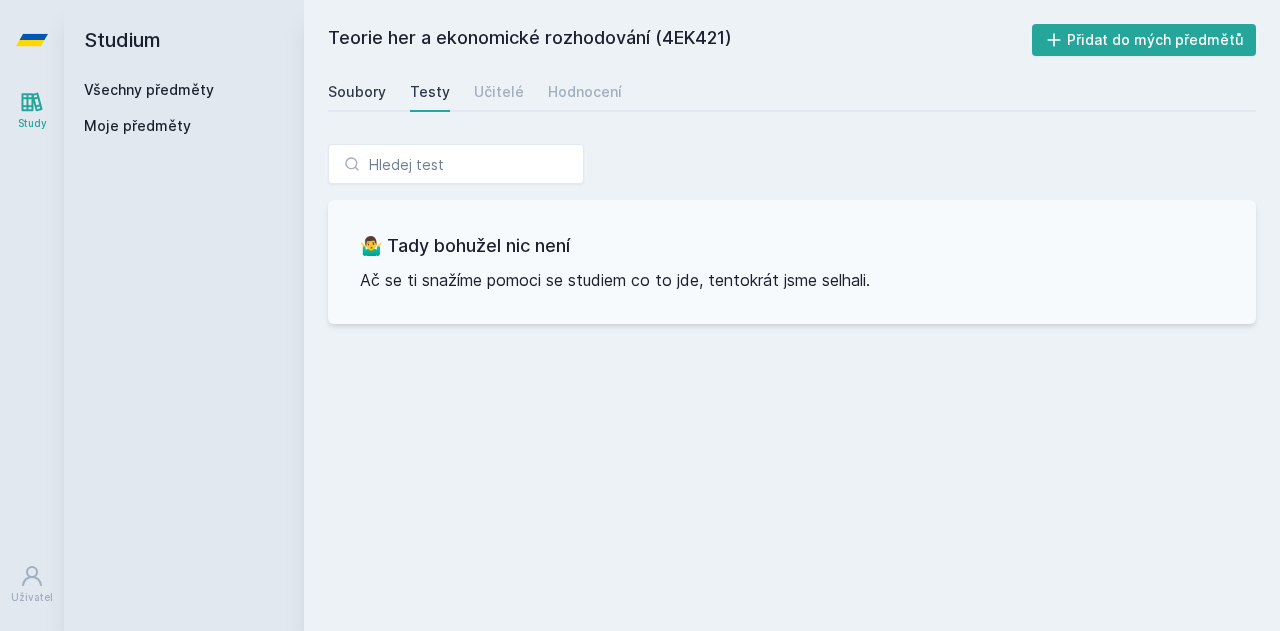 click on "Soubory" at bounding box center (357, 92) 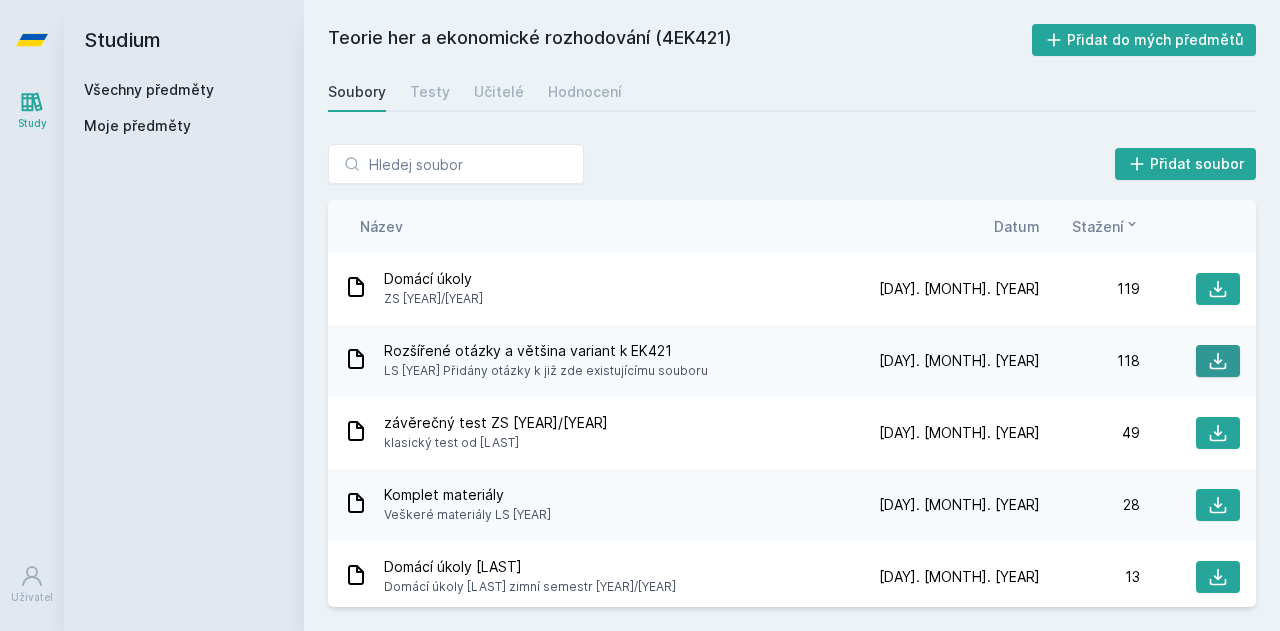 click 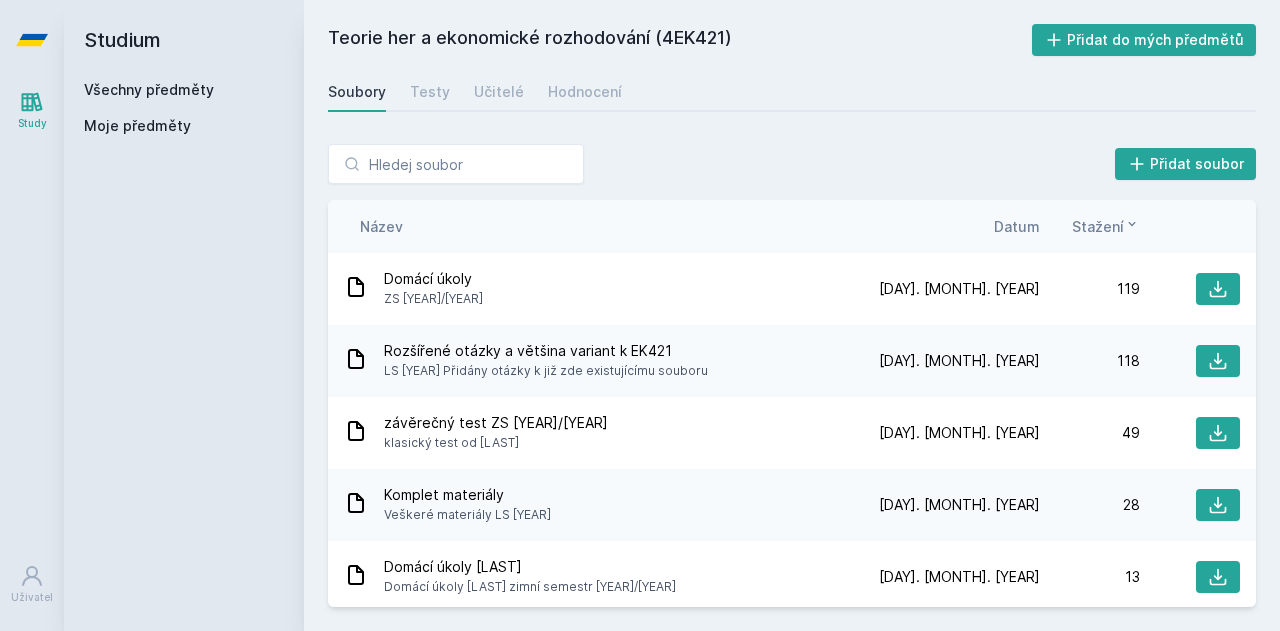 click on "Všechny předměty" at bounding box center [149, 89] 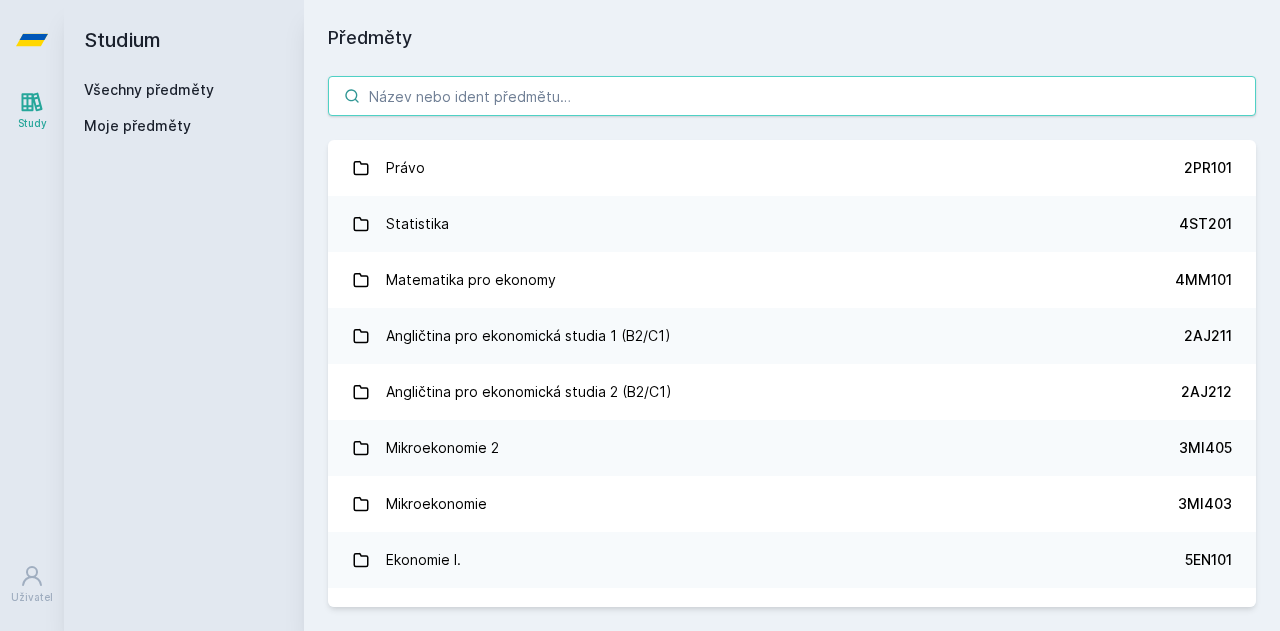 click at bounding box center [792, 96] 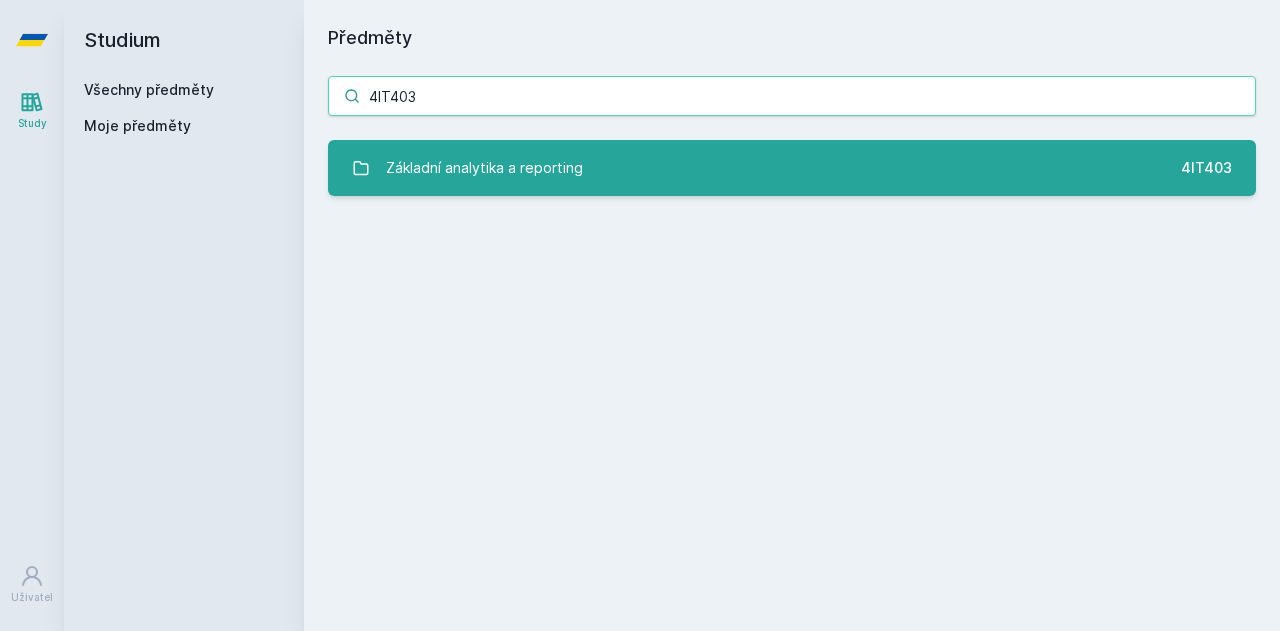 type on "4IT403" 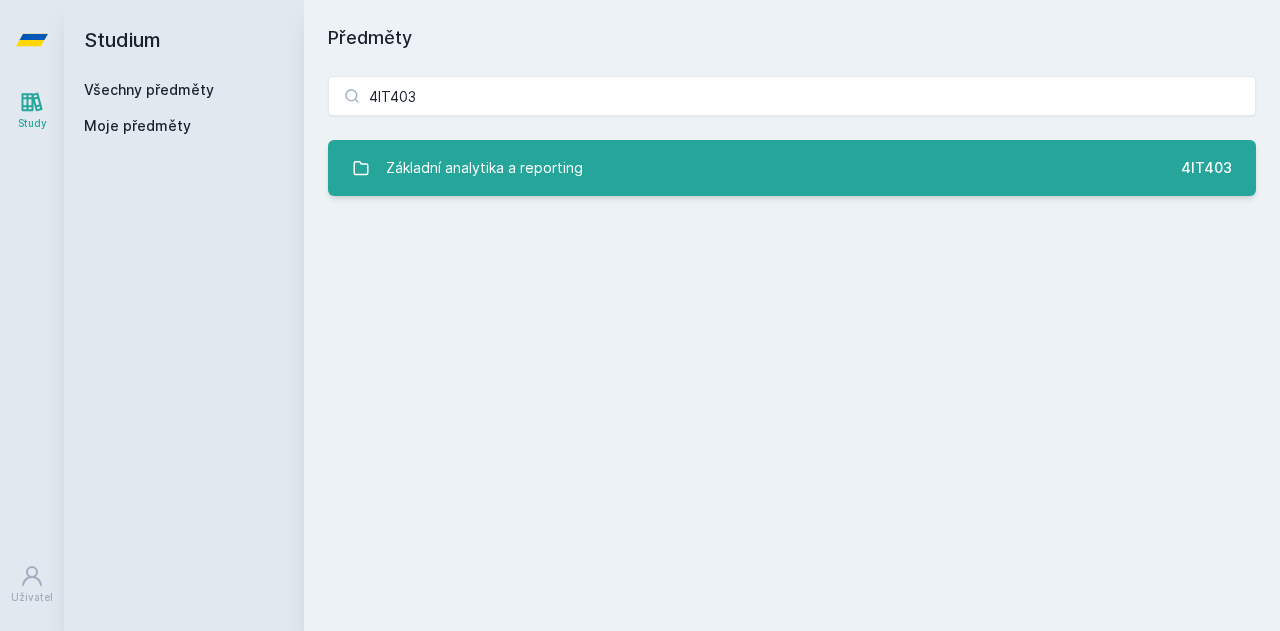 click on "Základní analytika a reporting" at bounding box center [484, 168] 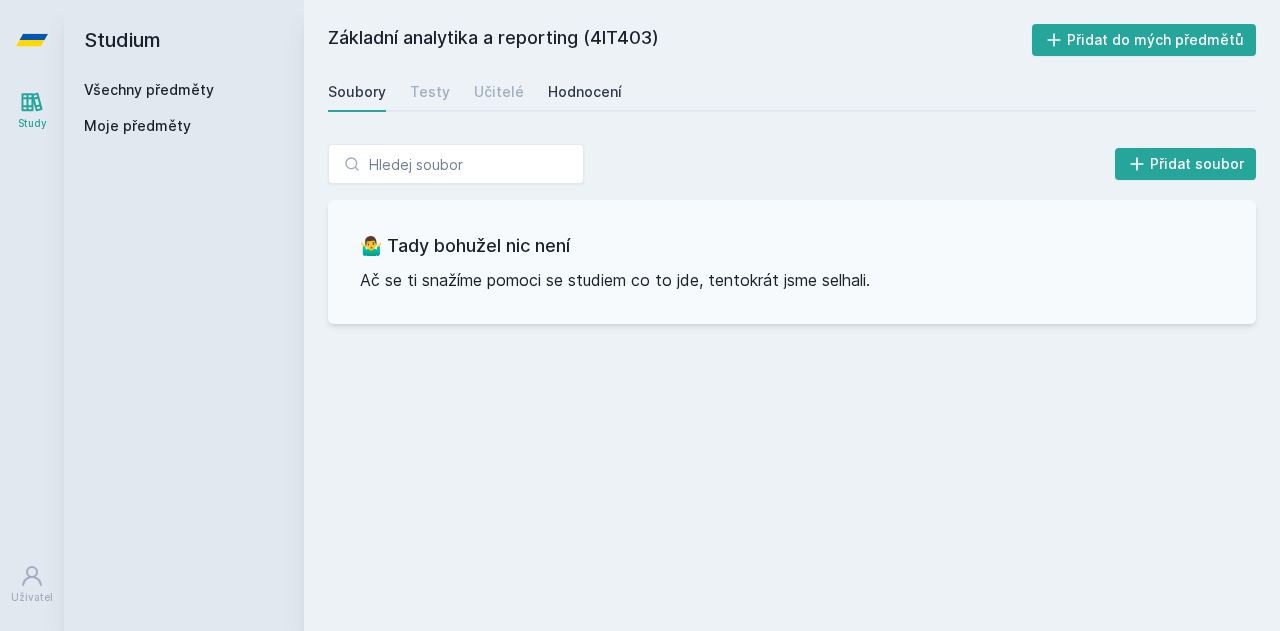 click on "Hodnocení" at bounding box center (585, 92) 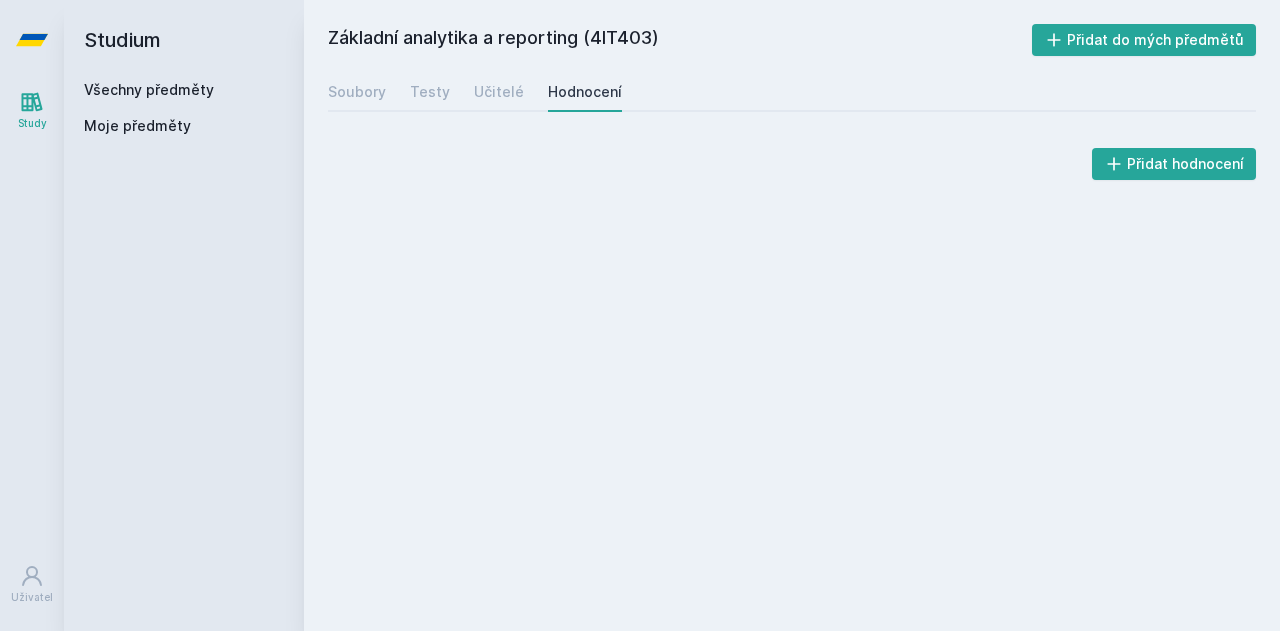 drag, startPoint x: 556, startPoint y: 96, endPoint x: 788, endPoint y: 89, distance: 232.10558 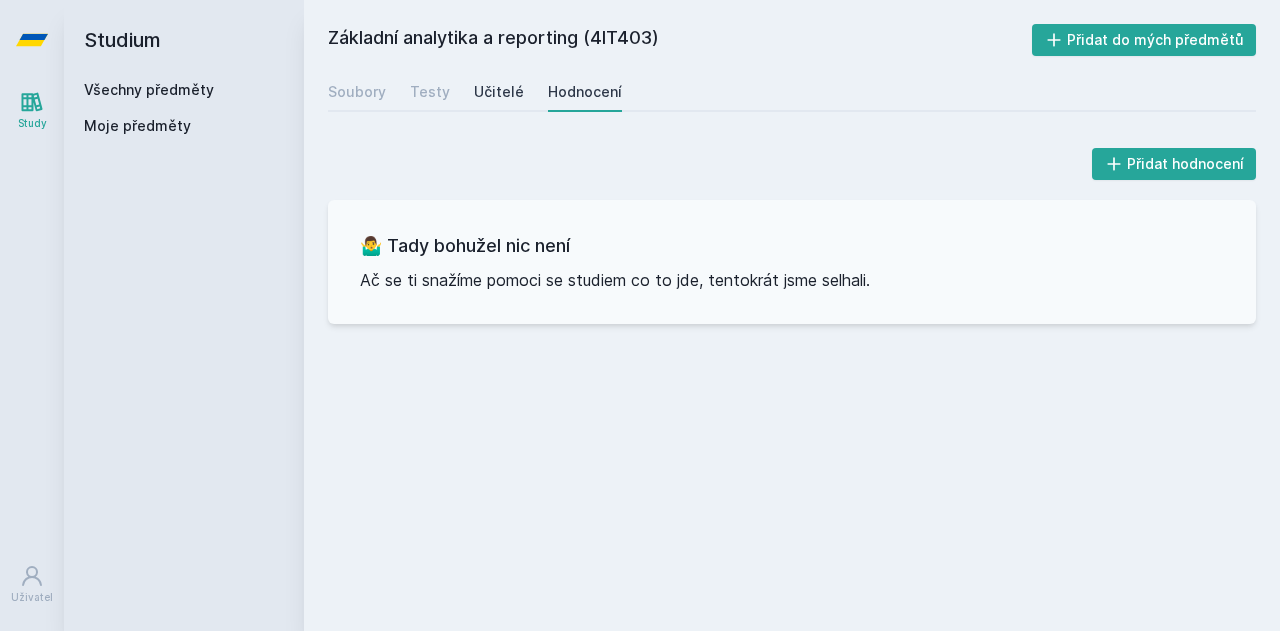 click on "Učitelé" at bounding box center [499, 92] 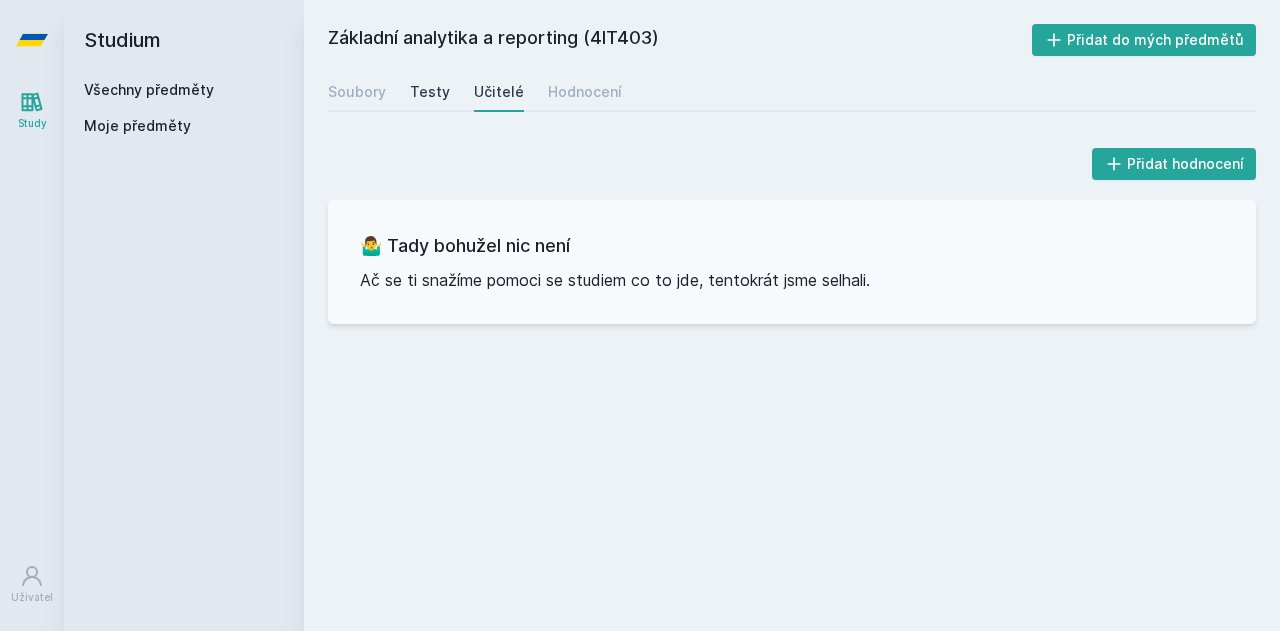 click on "Testy" at bounding box center (430, 92) 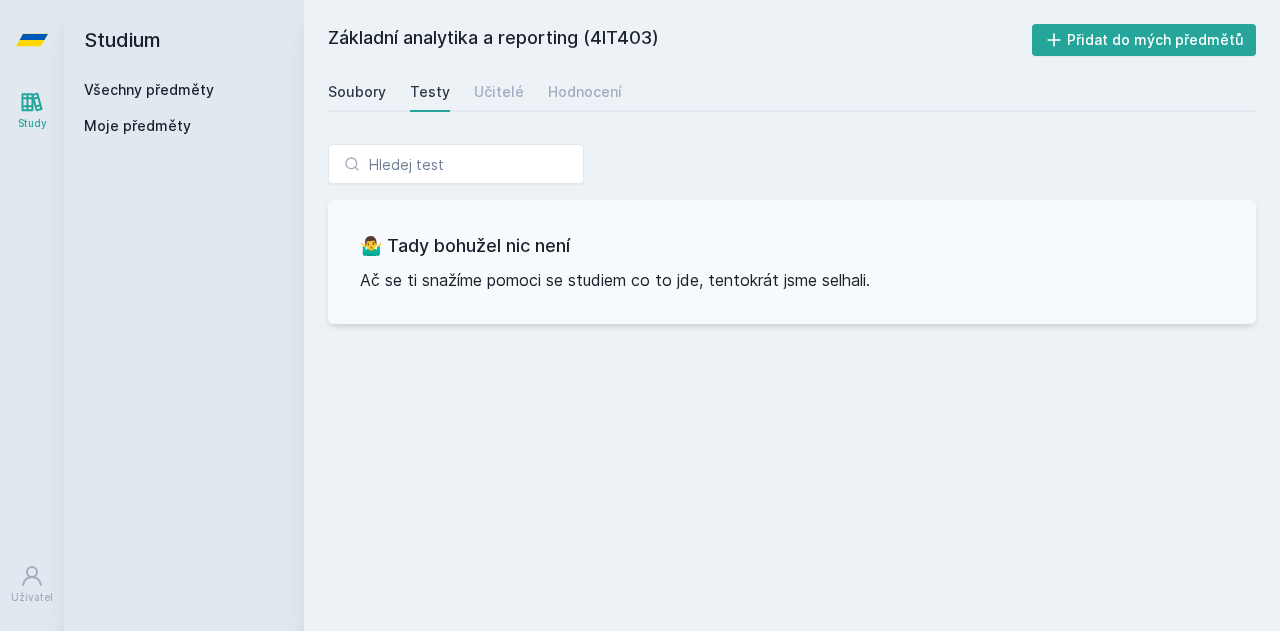 click on "Soubory" at bounding box center [357, 92] 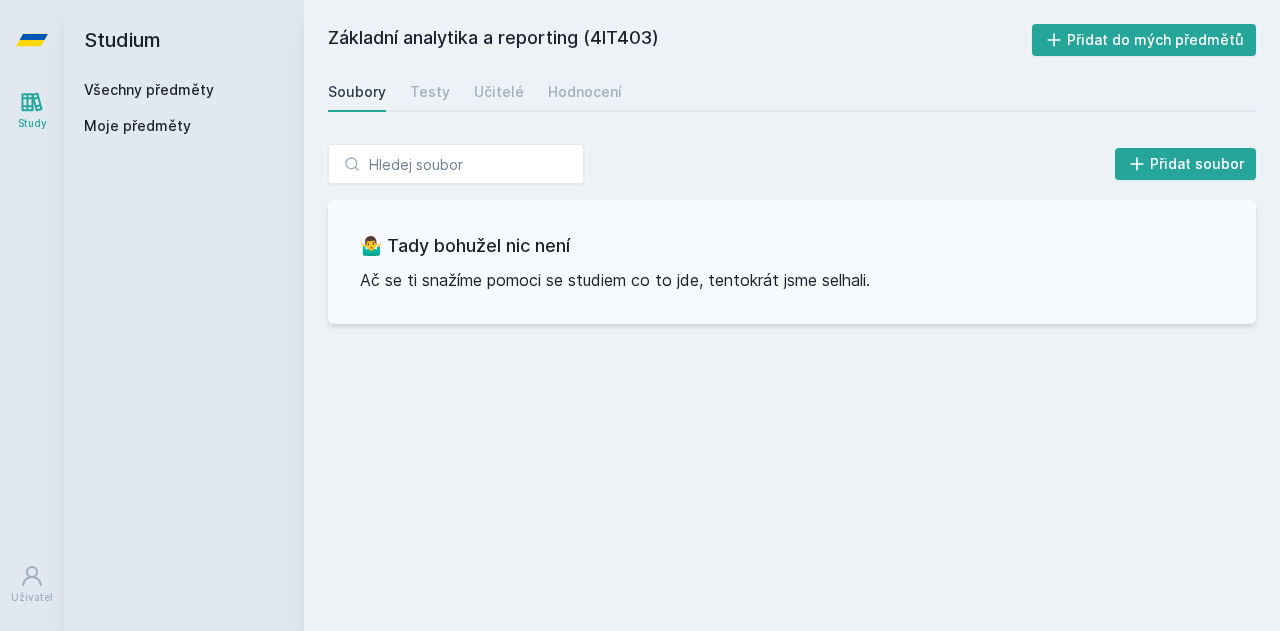 click on "Všechny předměty" at bounding box center (149, 89) 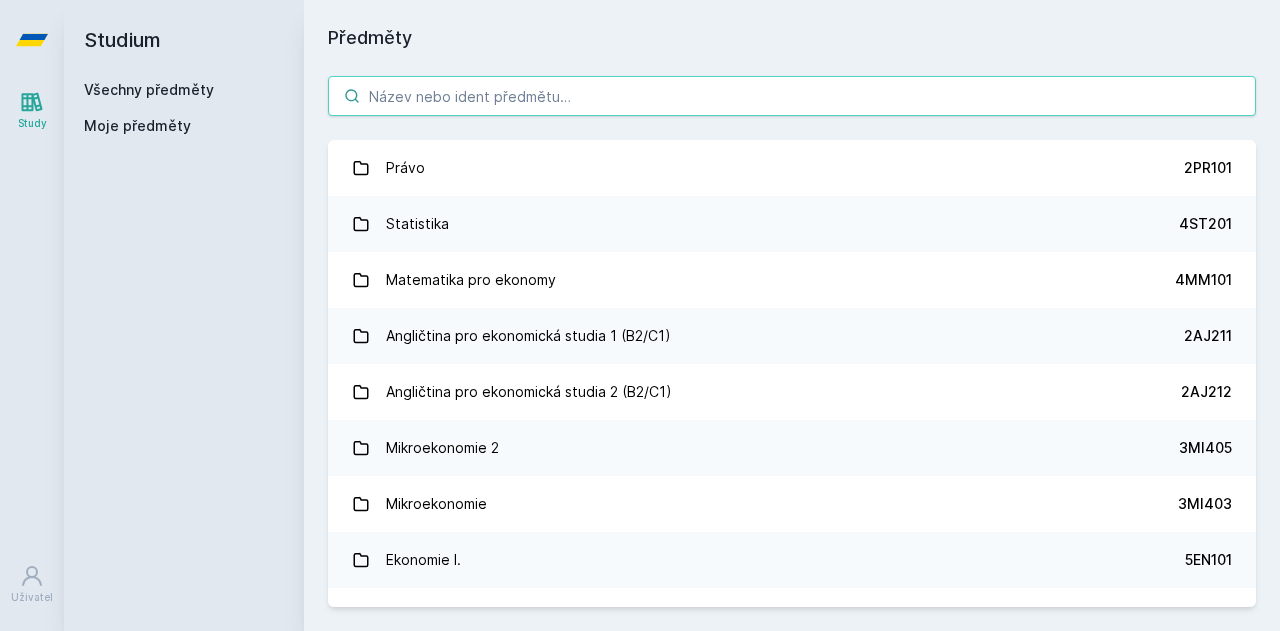 click at bounding box center (792, 96) 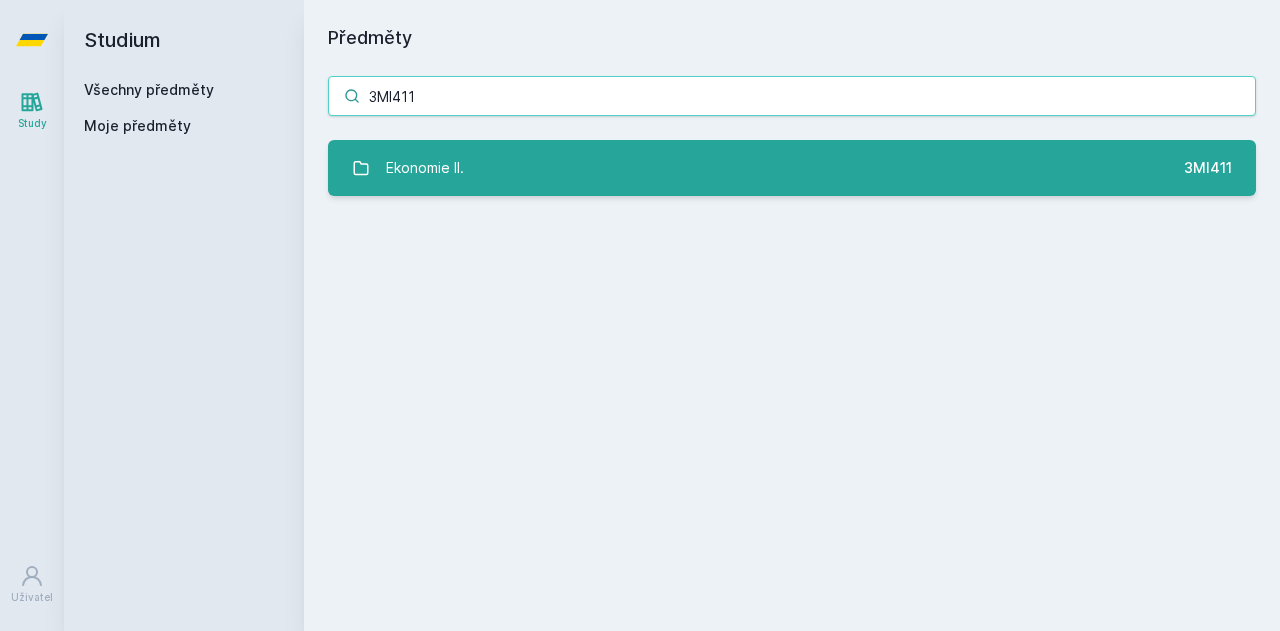 type on "3MI411" 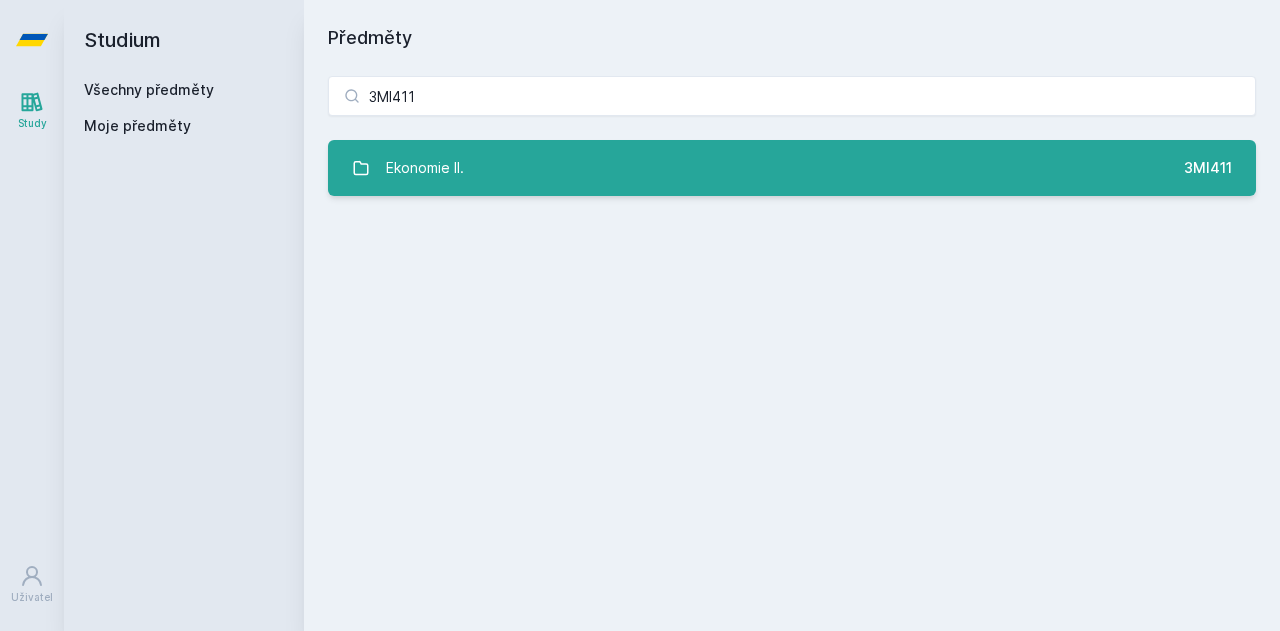 click on "Ekonomie II.   3MI411" at bounding box center [792, 168] 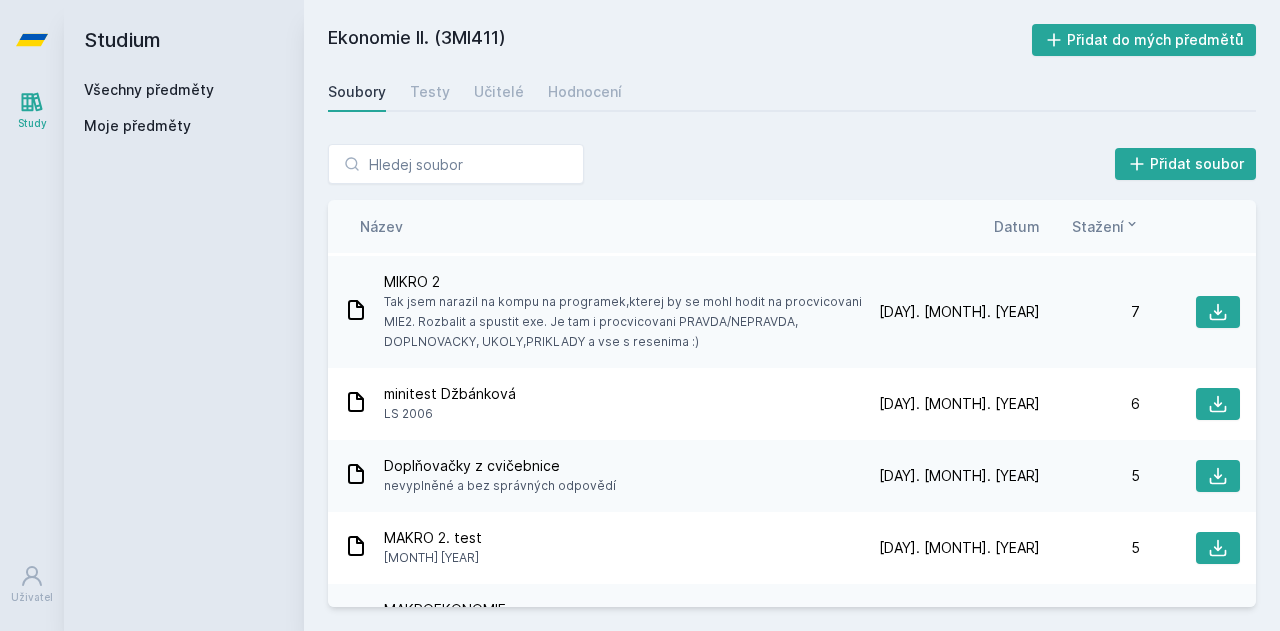 scroll, scrollTop: 0, scrollLeft: 0, axis: both 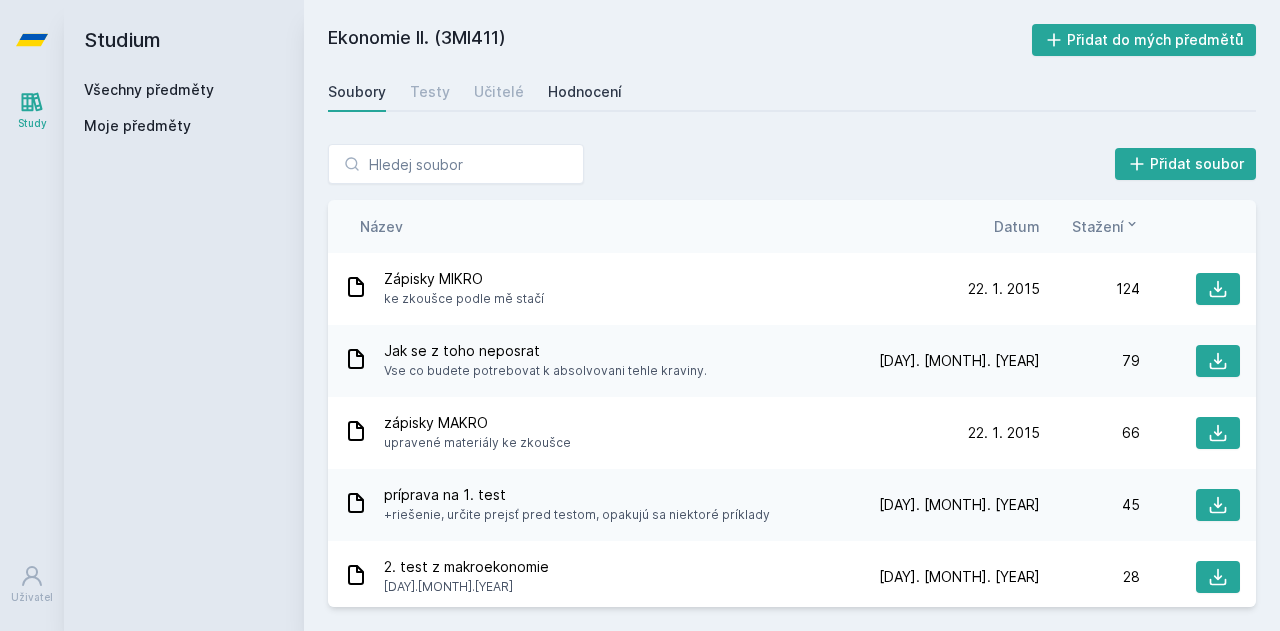 click on "Hodnocení" at bounding box center [585, 92] 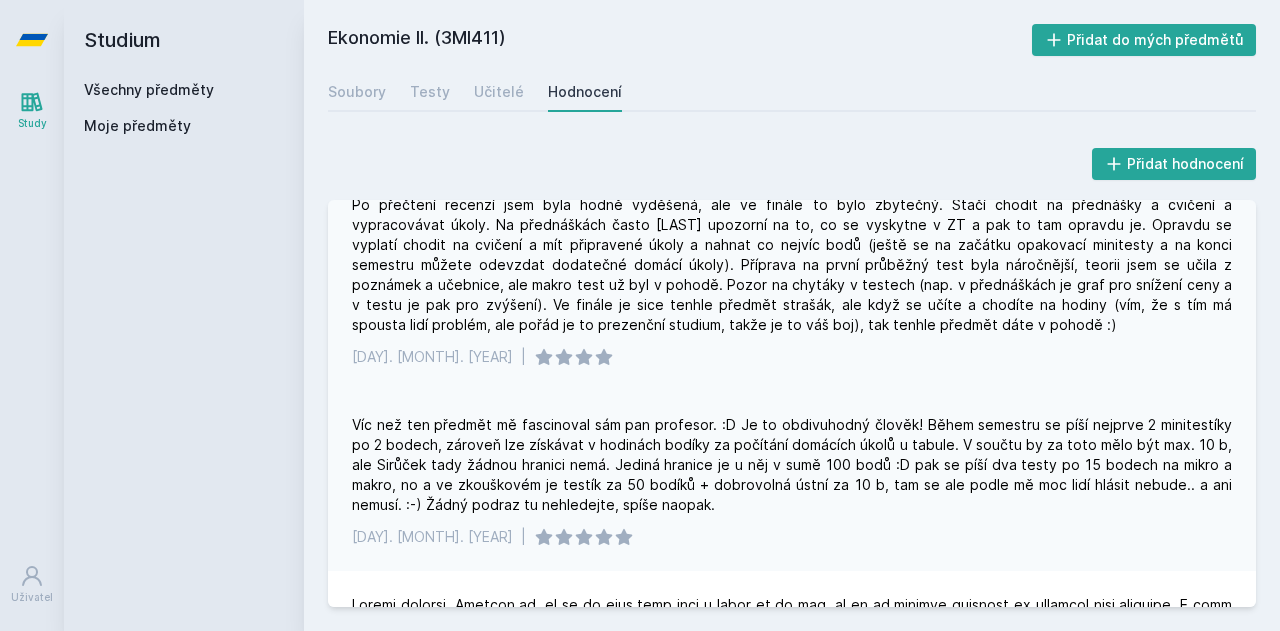 scroll, scrollTop: 0, scrollLeft: 0, axis: both 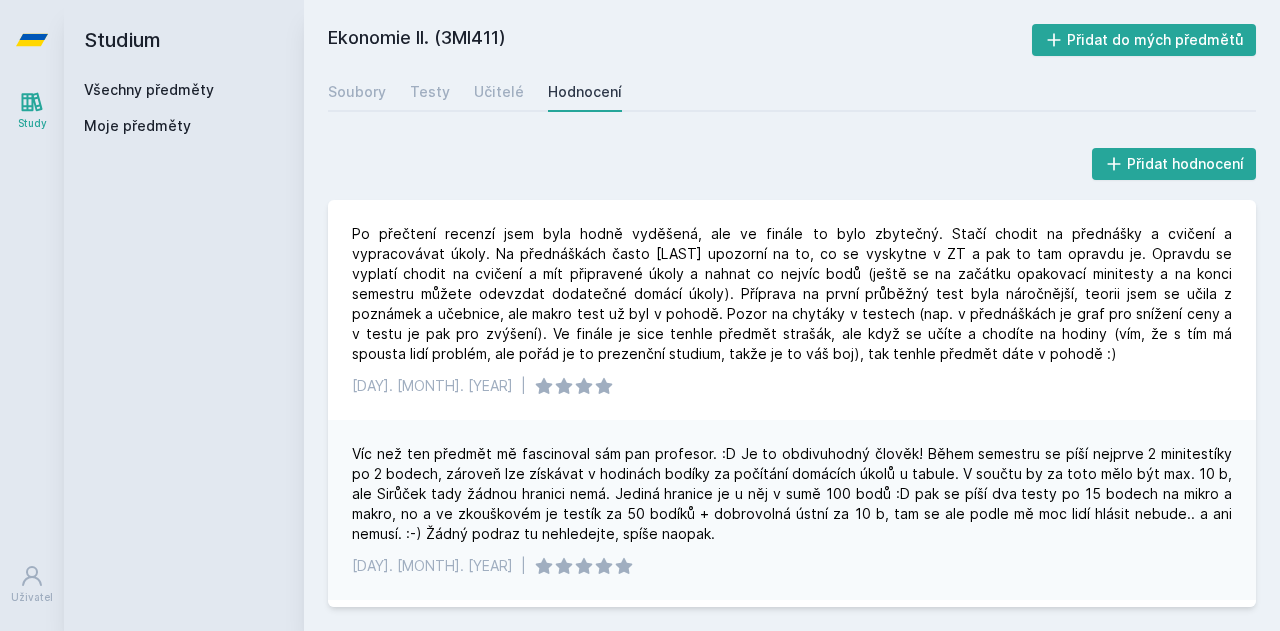 click on "Všechny předměty" at bounding box center (184, 90) 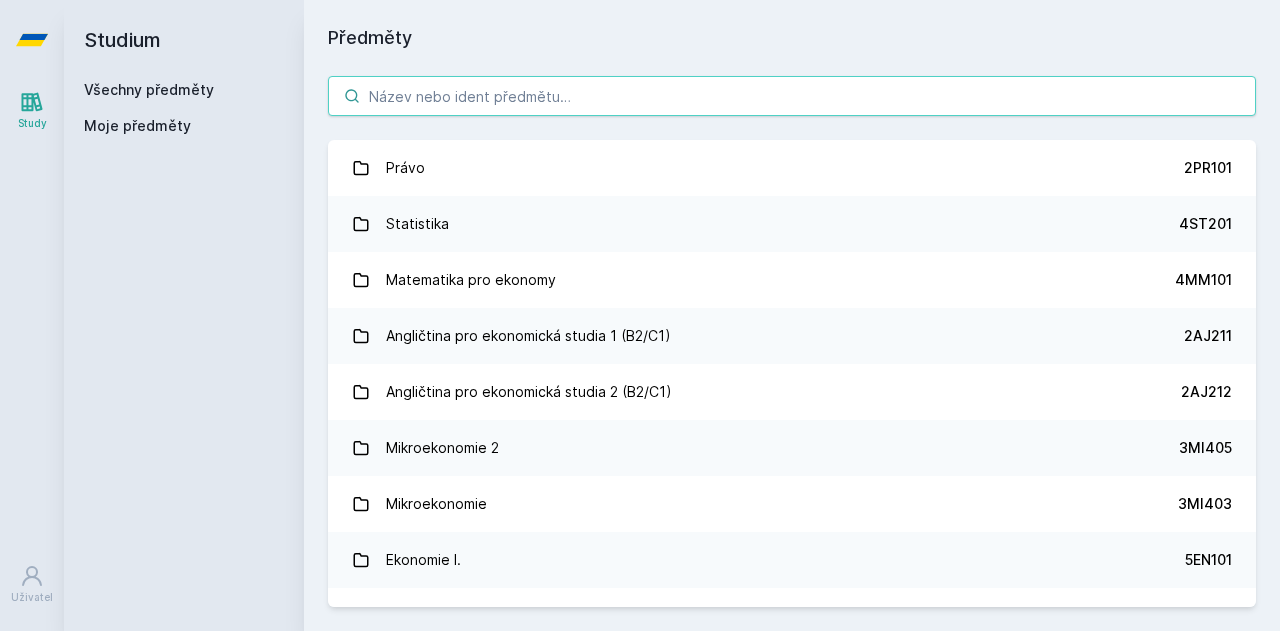 click at bounding box center [792, 96] 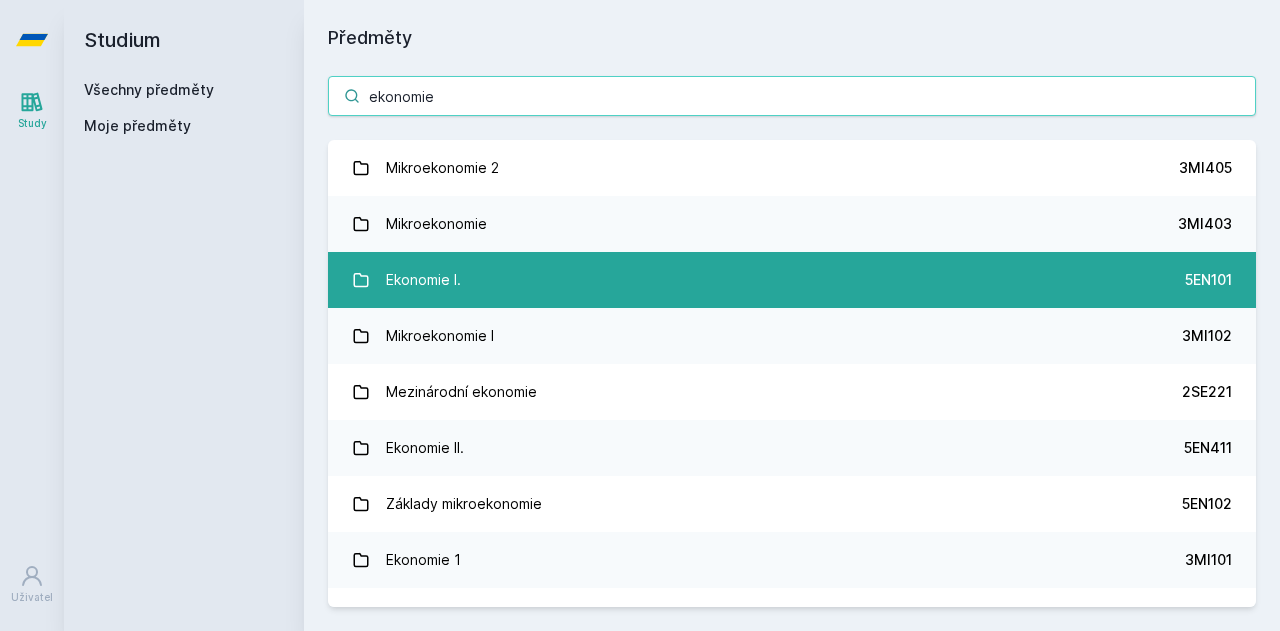type on "ekonomie" 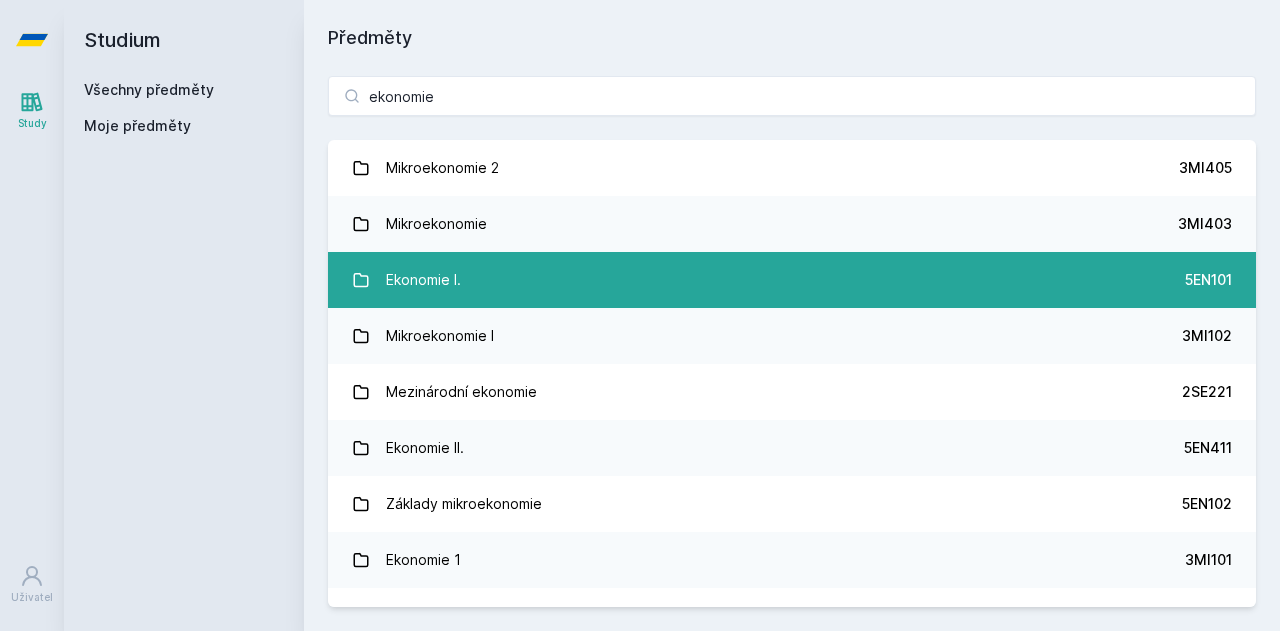 click on "Ekonomie I." at bounding box center [423, 280] 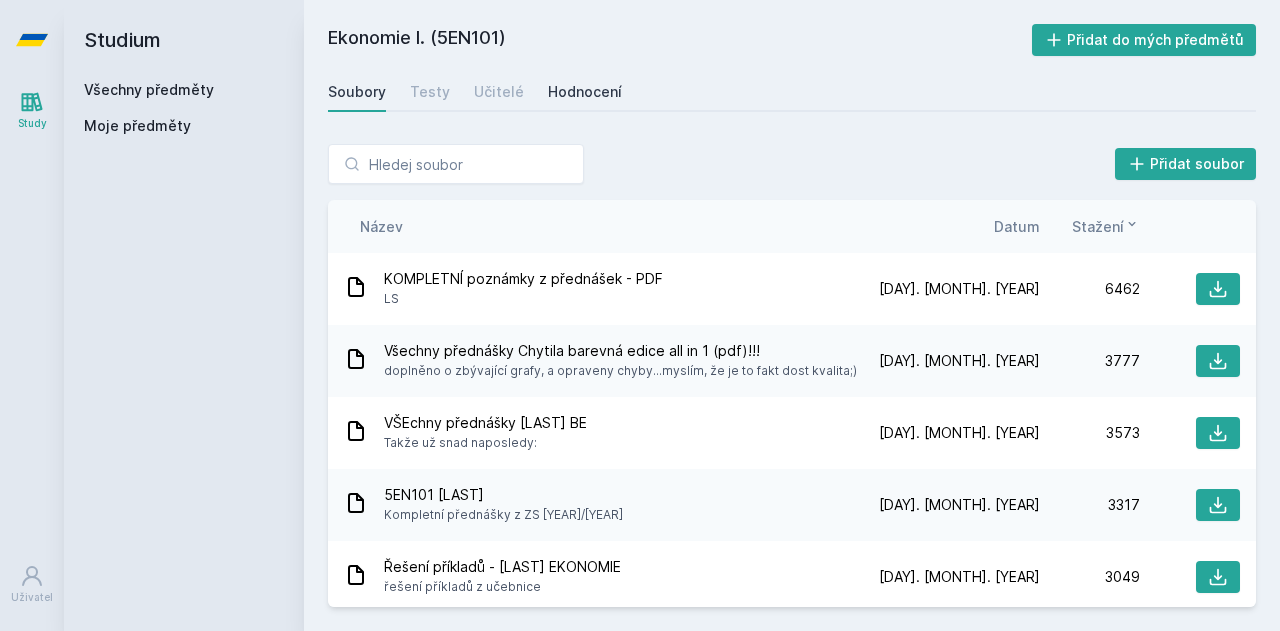 click on "Hodnocení" at bounding box center [585, 92] 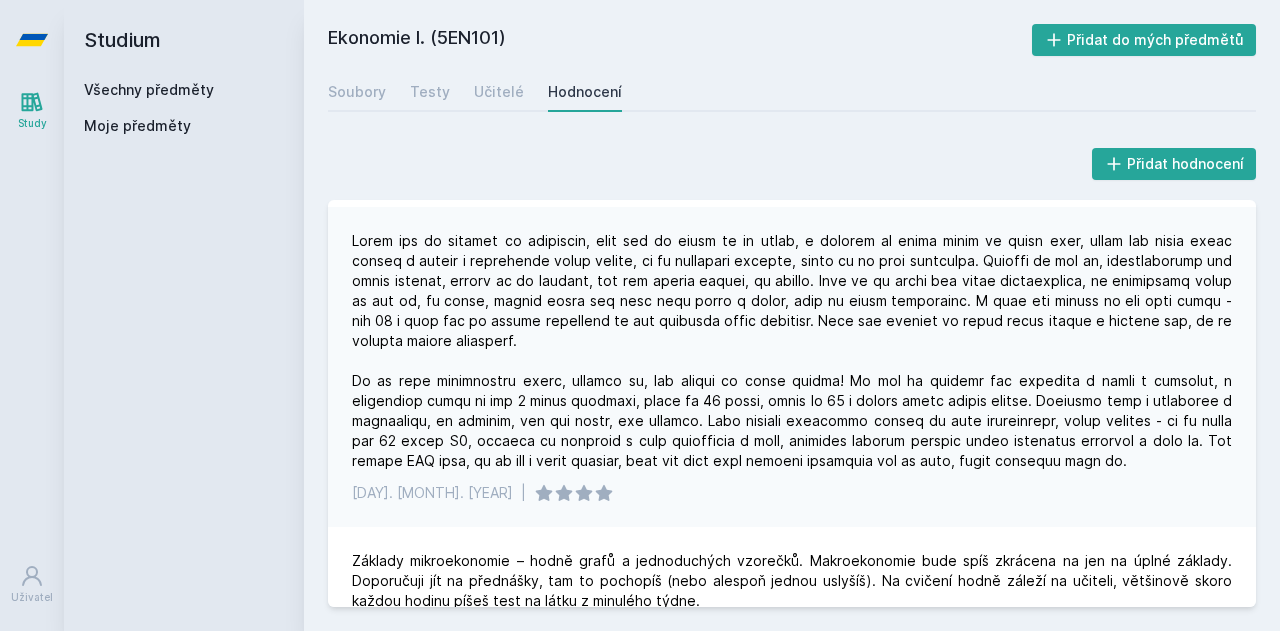 scroll, scrollTop: 700, scrollLeft: 0, axis: vertical 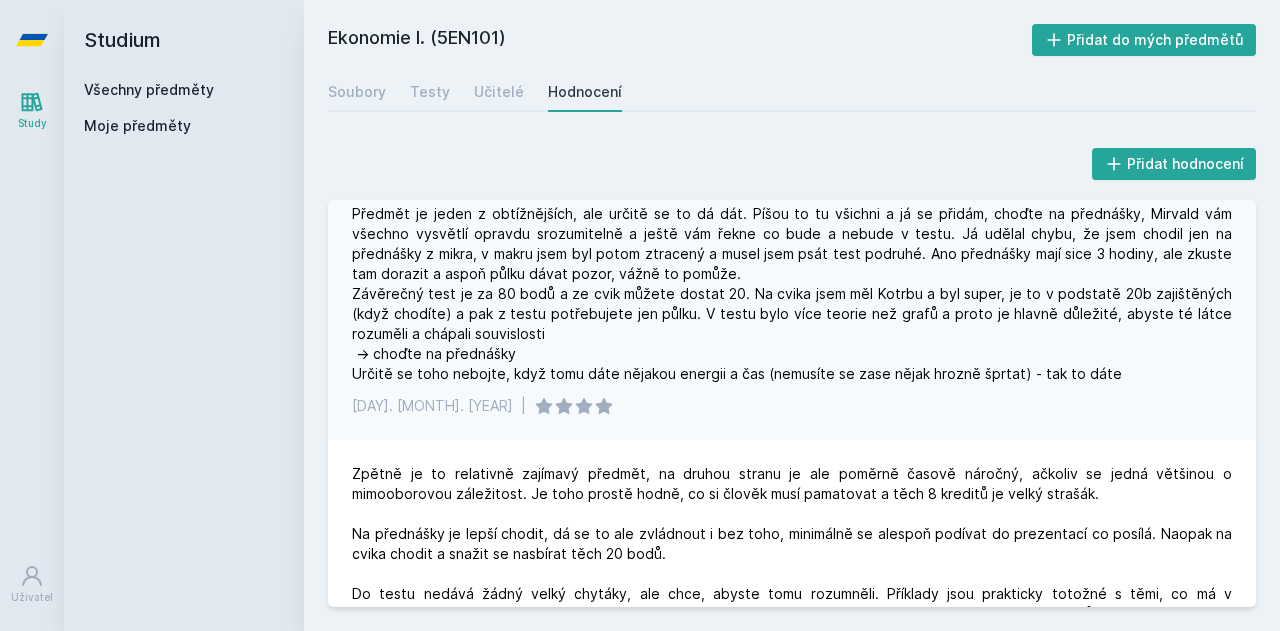 click on "Soubory
Testy
Učitelé
Hodnocení" at bounding box center [792, 92] 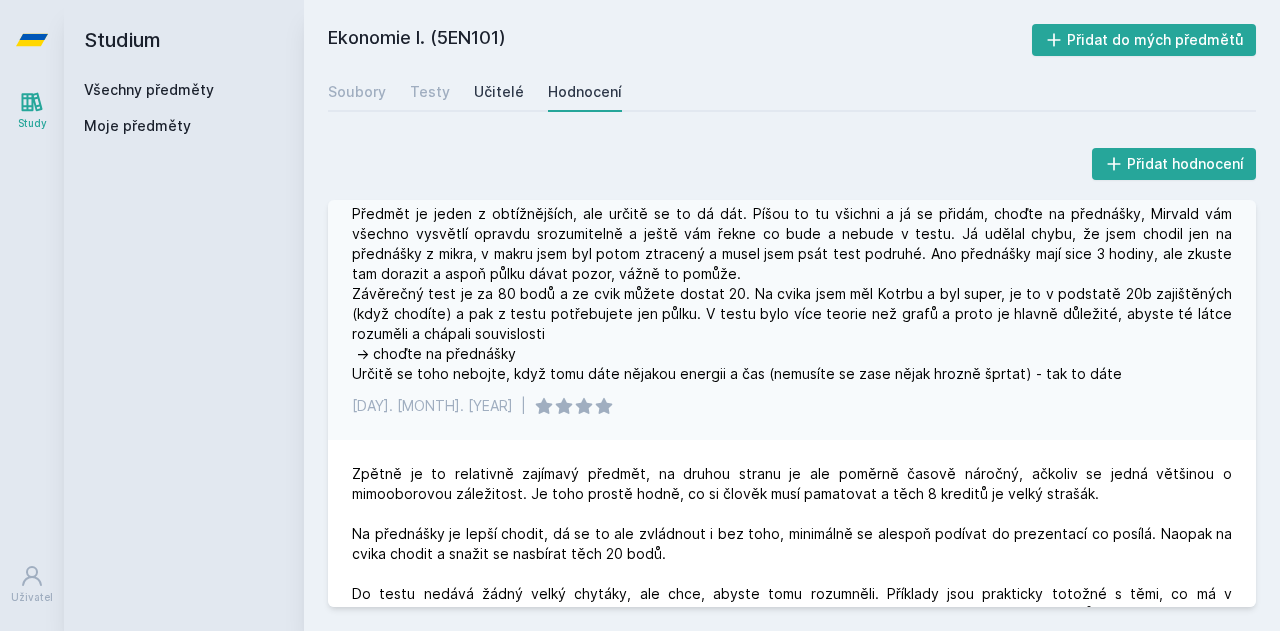 click on "Učitelé" at bounding box center (499, 92) 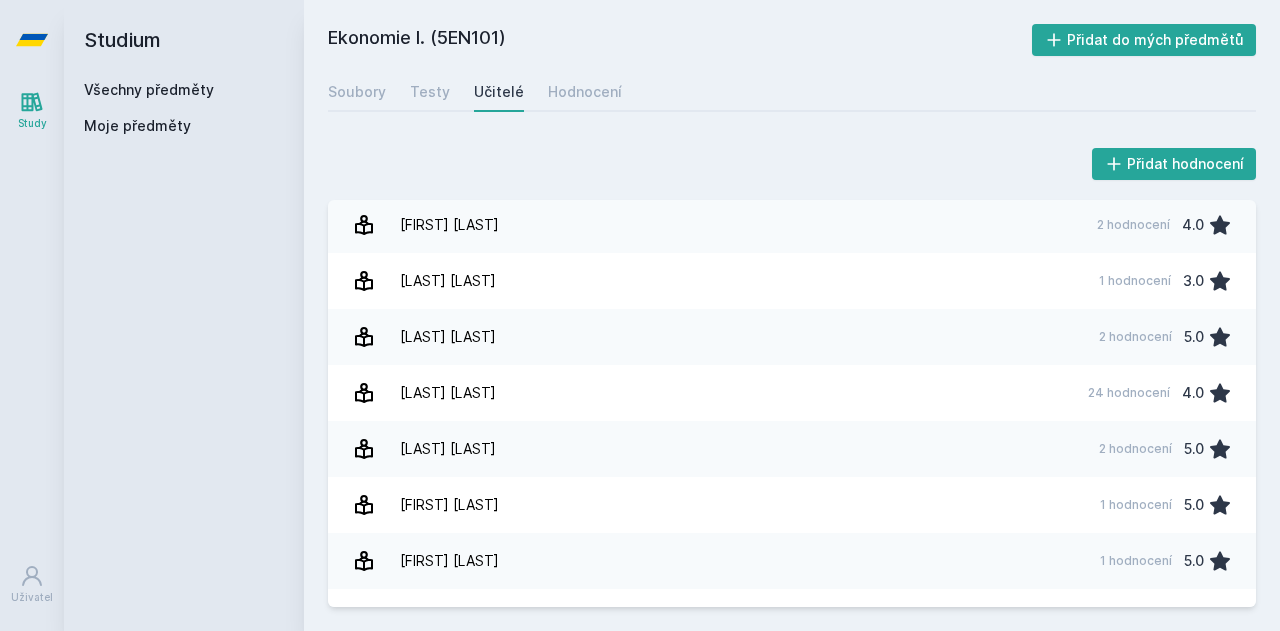 scroll, scrollTop: 0, scrollLeft: 0, axis: both 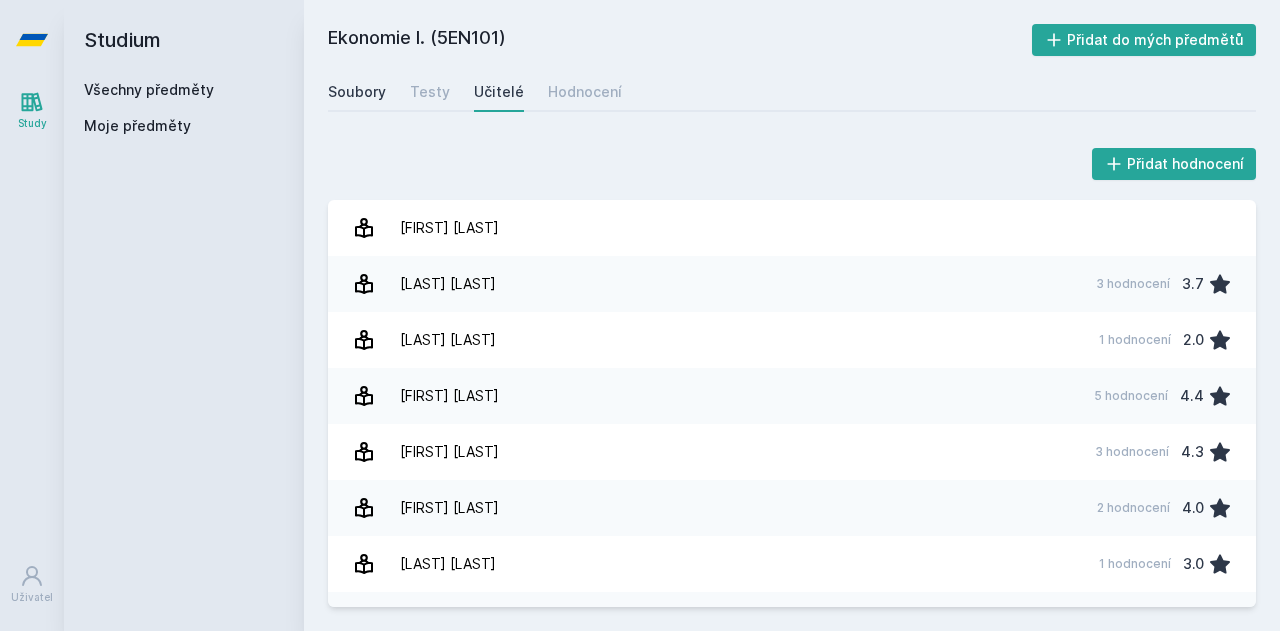 click on "Soubory" at bounding box center [357, 92] 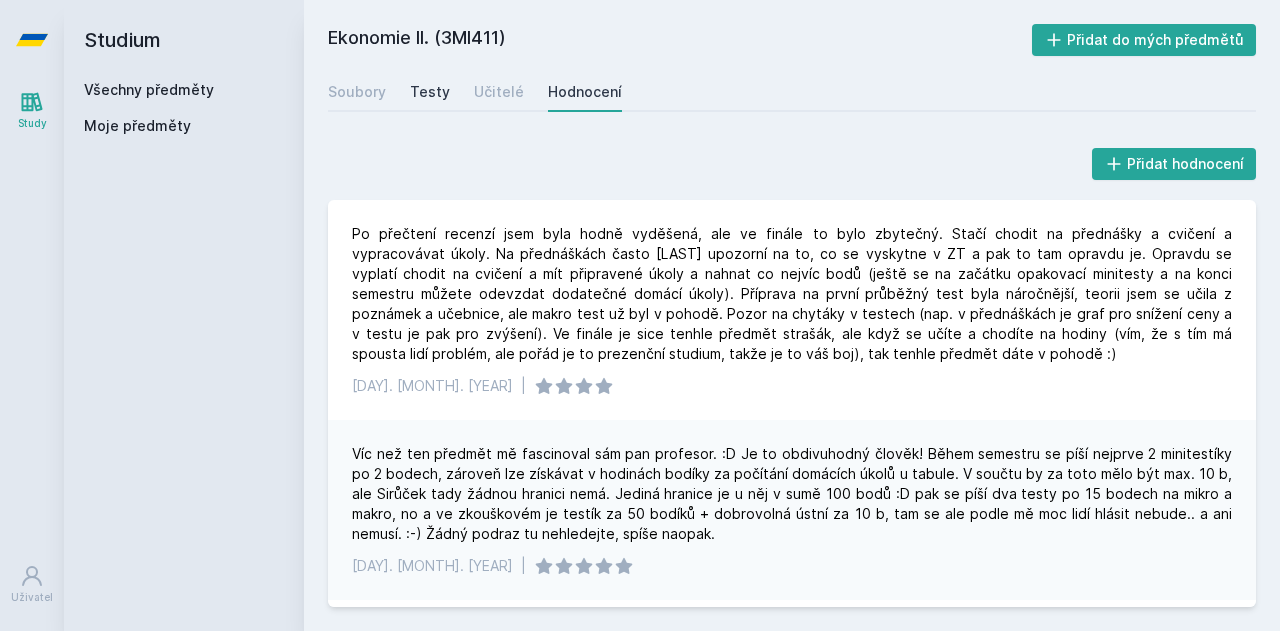 click on "Testy" at bounding box center (430, 92) 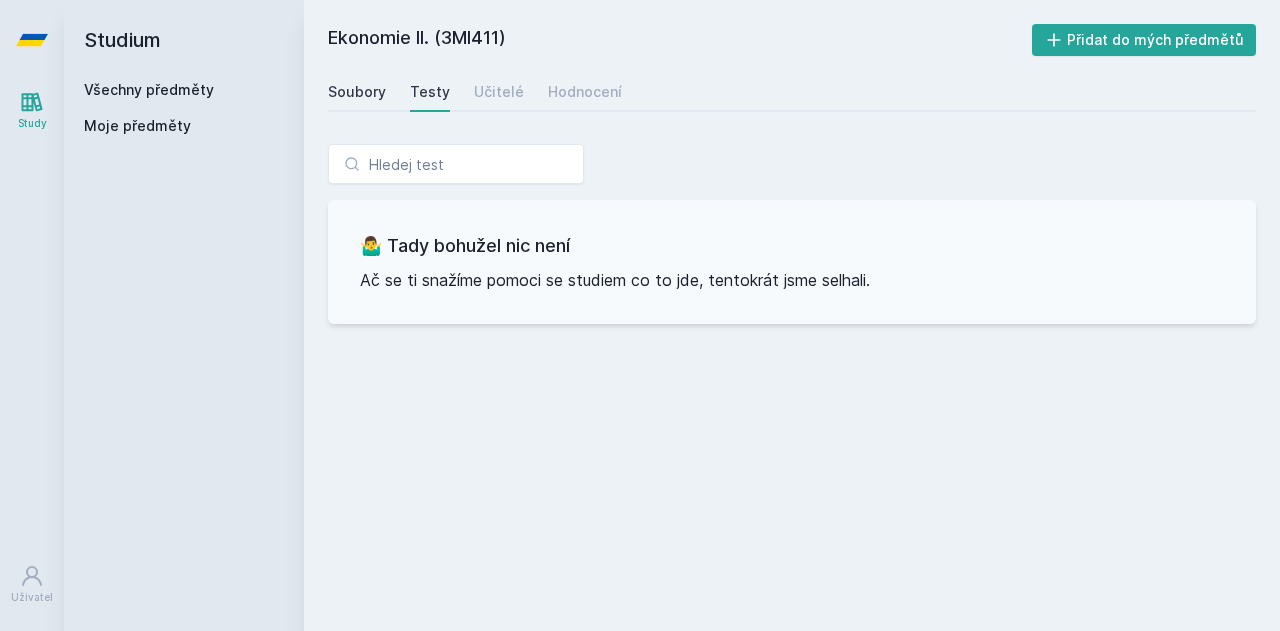 click on "Soubory" at bounding box center (357, 92) 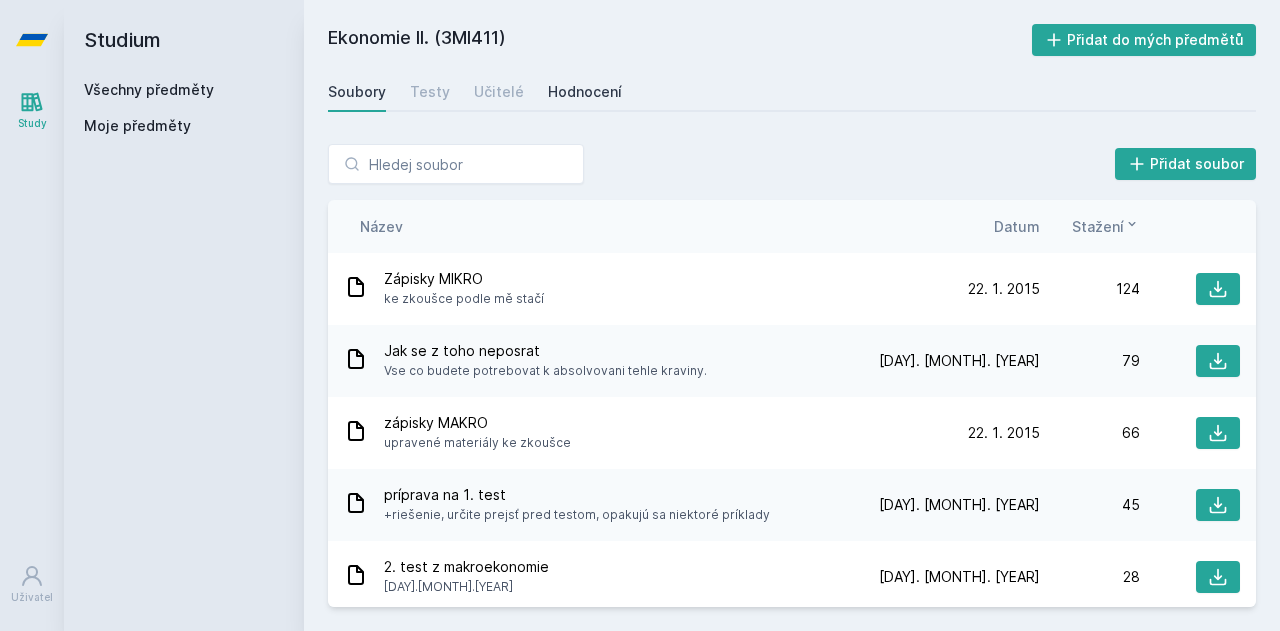click on "Hodnocení" at bounding box center (585, 92) 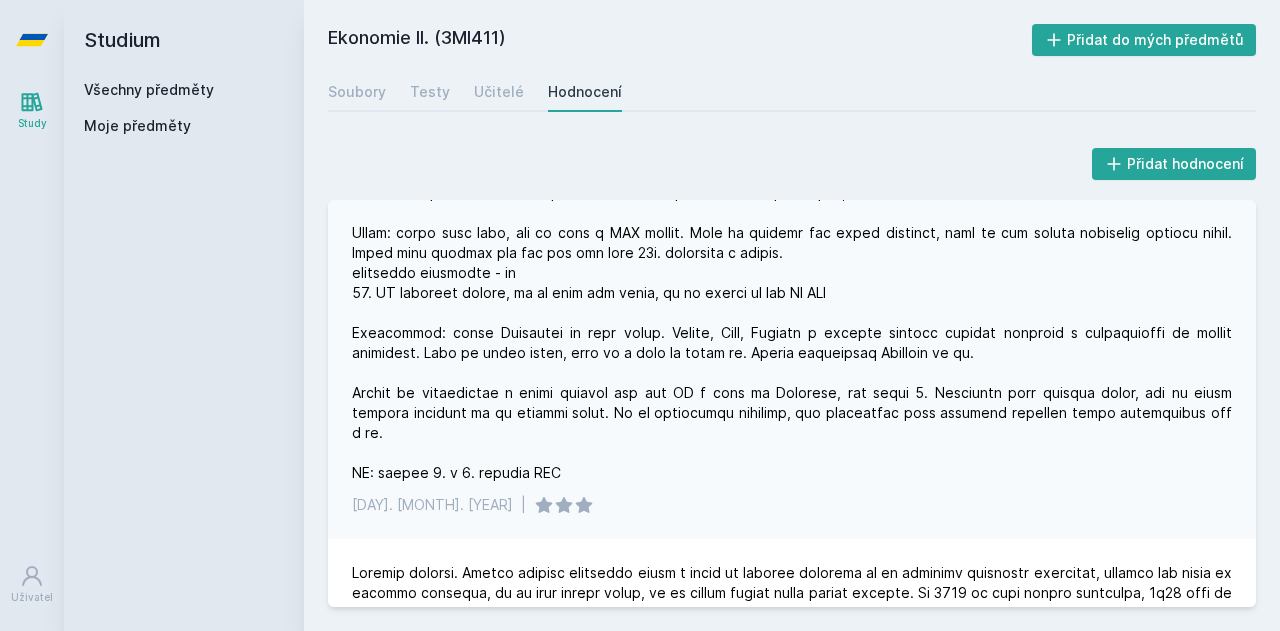 scroll, scrollTop: 0, scrollLeft: 0, axis: both 